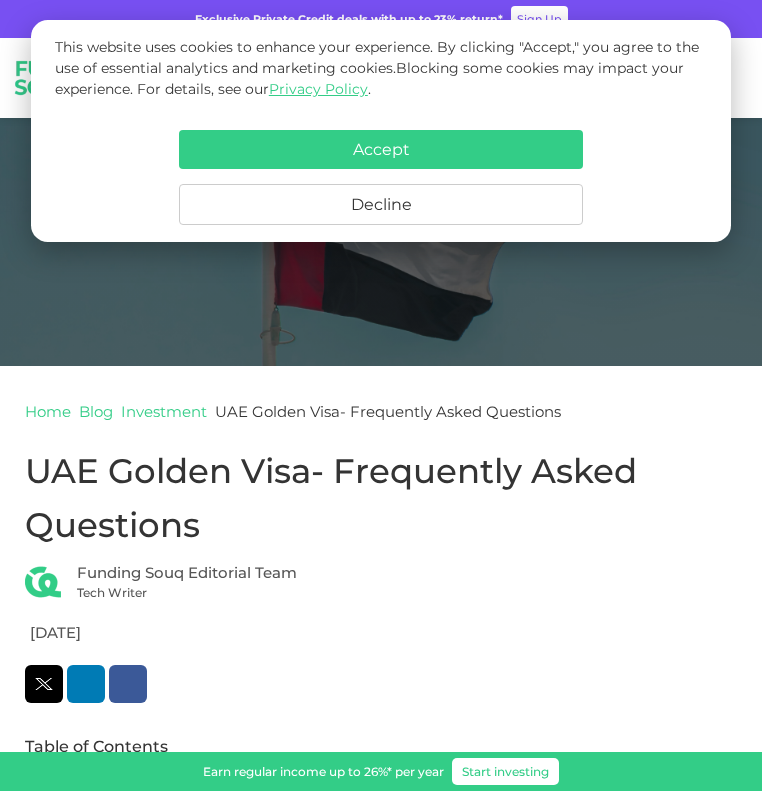 scroll, scrollTop: 600, scrollLeft: 0, axis: vertical 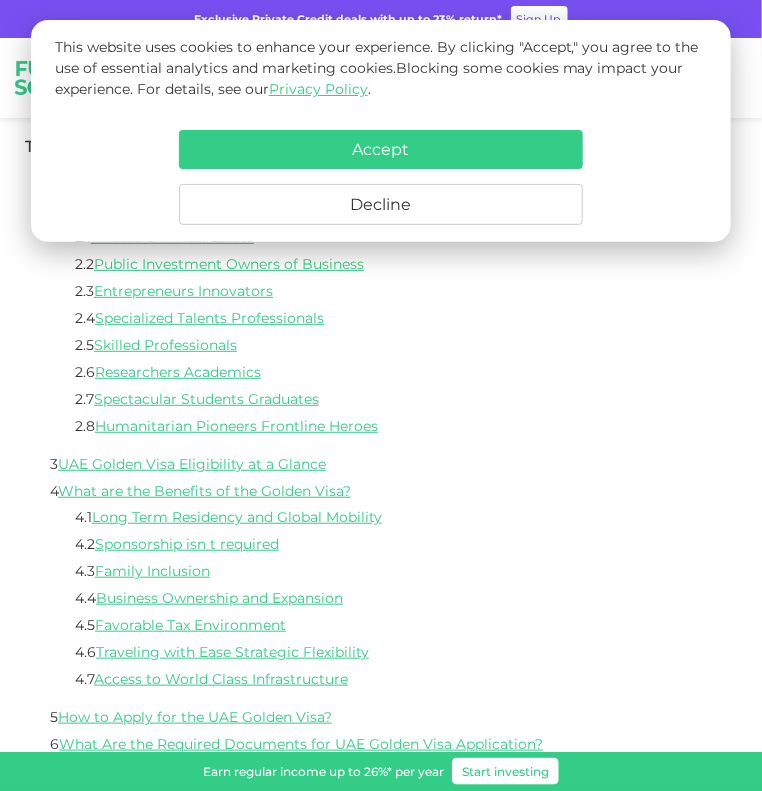 click on "Decline" at bounding box center [381, 204] 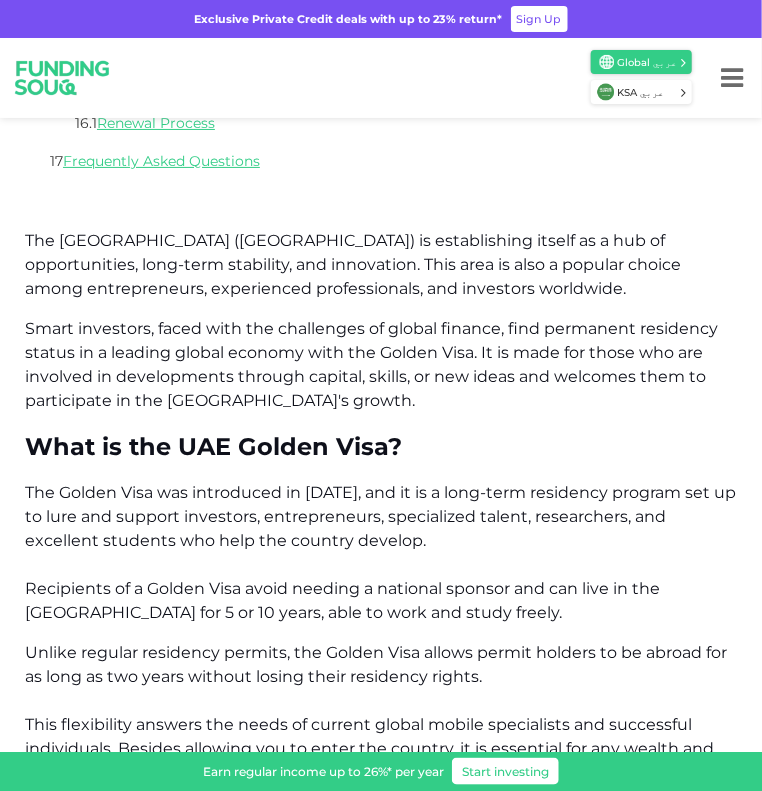 scroll, scrollTop: 1900, scrollLeft: 0, axis: vertical 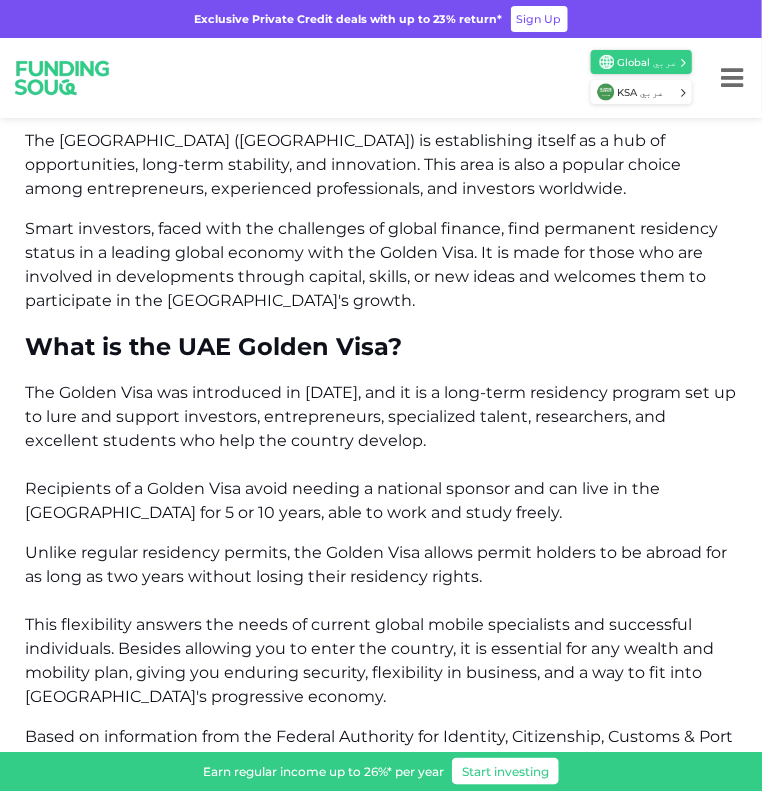 click on "Smart investors, faced with the challenges of global finance, find permanent residency status in a leading global economy with the Golden Visa. It is made for those who are involved in developments through capital, skills, or new ideas and welcomes them to participate in the [GEOGRAPHIC_DATA]'s growth." at bounding box center [381, 265] 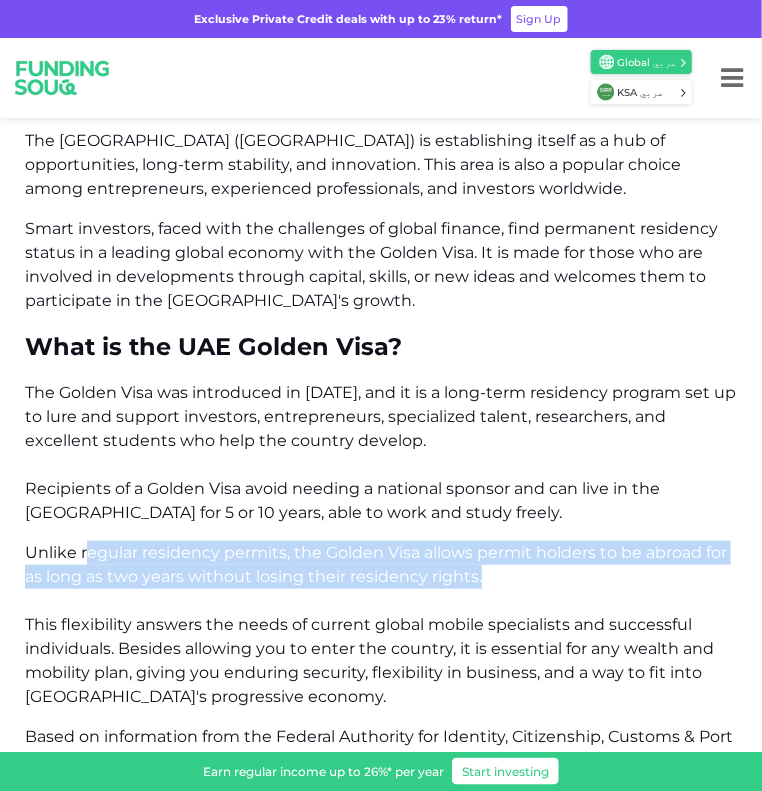 drag, startPoint x: 87, startPoint y: 560, endPoint x: 674, endPoint y: 579, distance: 587.30743 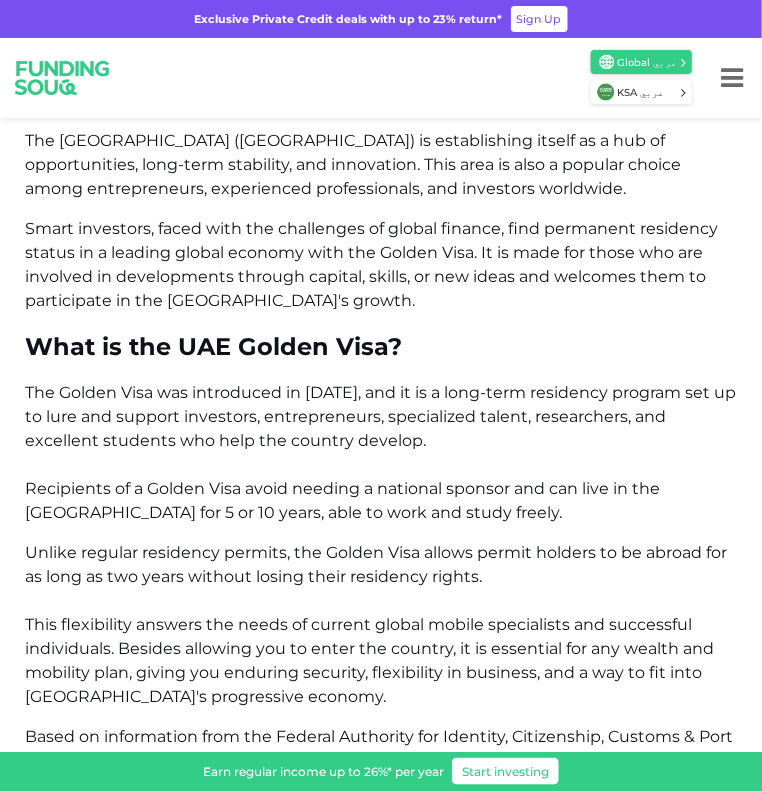 click on "Unlike regular residency permits, the Golden Visa allows permit holders to be abroad for as long as two years without losing their residency rights.  This flexibility answers the needs of current global mobile specialists and successful individuals. Besides allowing you to enter the country, it is essential for any wealth and mobility plan, giving you enduring security, flexibility in business, and a way to fit into [GEOGRAPHIC_DATA]'s progressive economy." at bounding box center (381, 625) 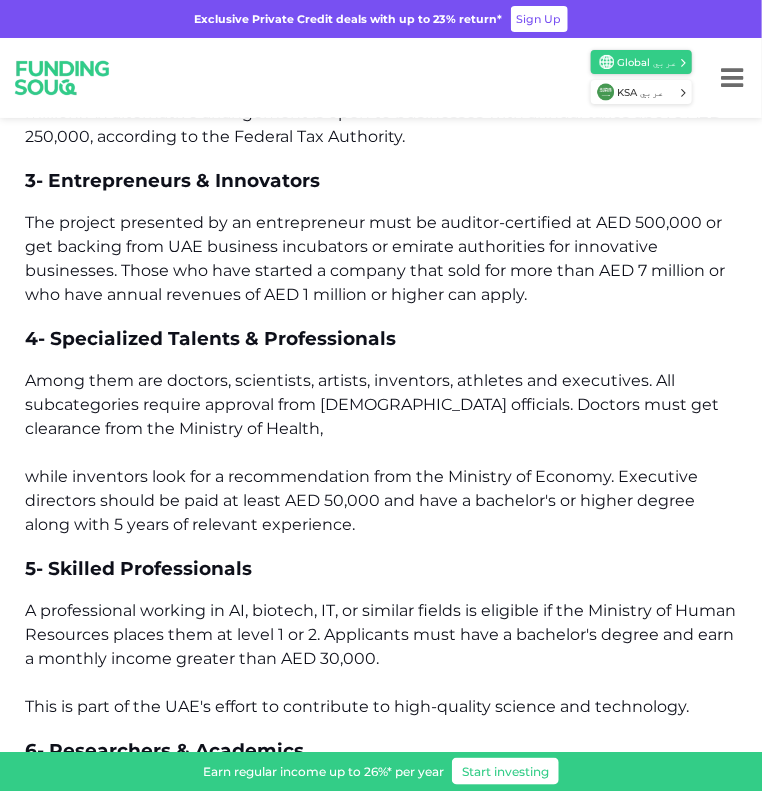scroll, scrollTop: 3200, scrollLeft: 0, axis: vertical 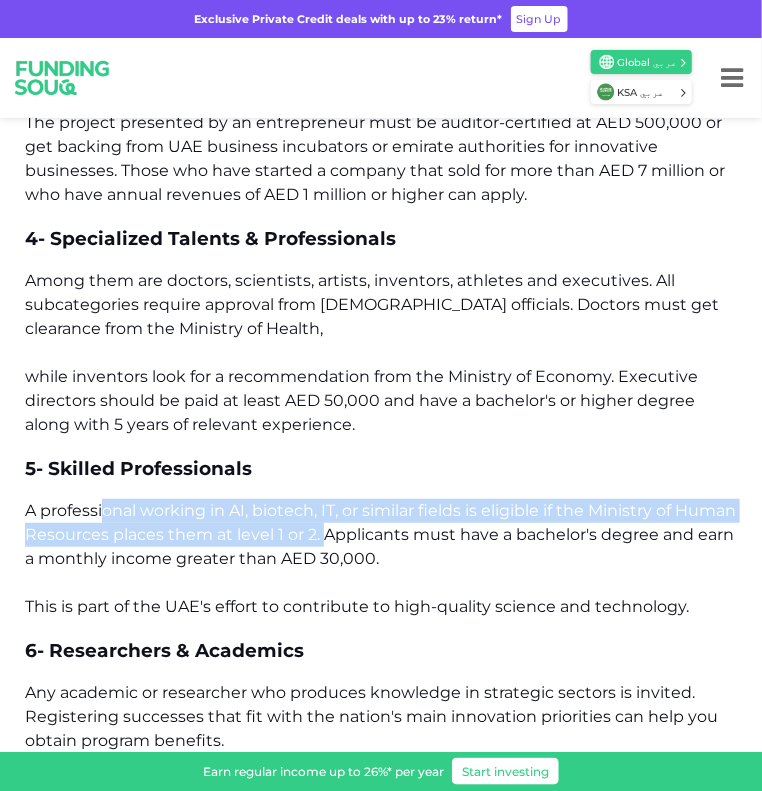 drag, startPoint x: 104, startPoint y: 486, endPoint x: 391, endPoint y: 499, distance: 287.29428 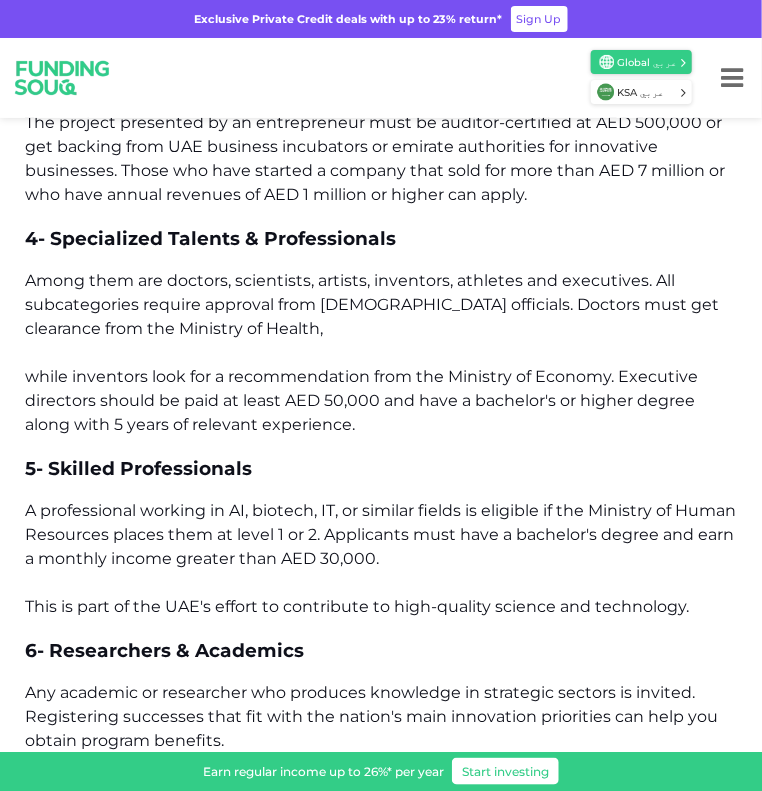 click on "A professional working in AI, biotech, IT, or similar fields is eligible if the Ministry of Human Resources places them at level 1 or 2. Applicants must have a bachelor's degree and earn a monthly income greater than AED 30,000.  This is part of the UAE's effort to contribute to high-quality science and technology." at bounding box center [380, 558] 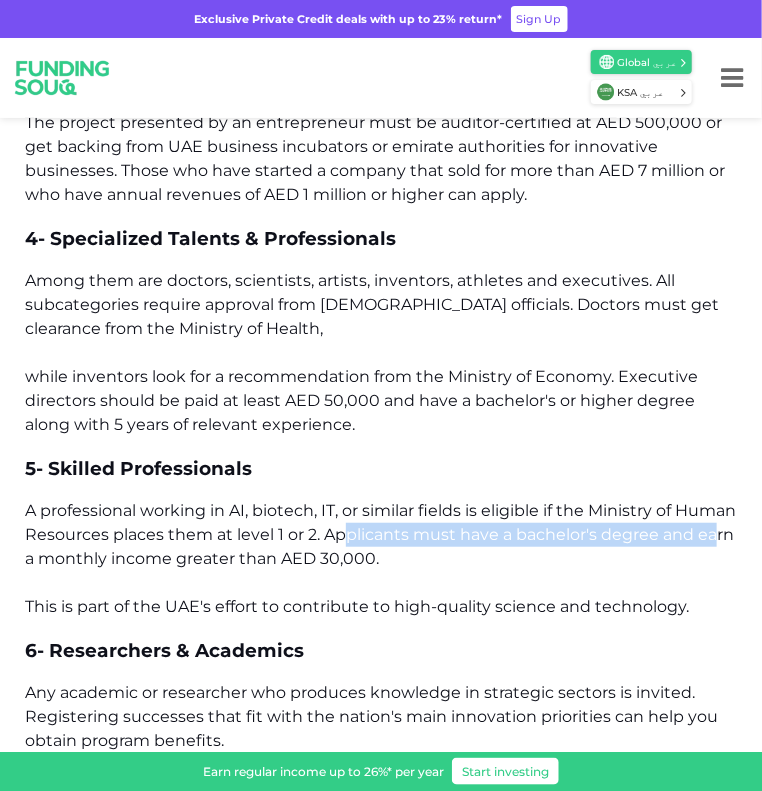 drag, startPoint x: 405, startPoint y: 508, endPoint x: 76, endPoint y: 536, distance: 330.18933 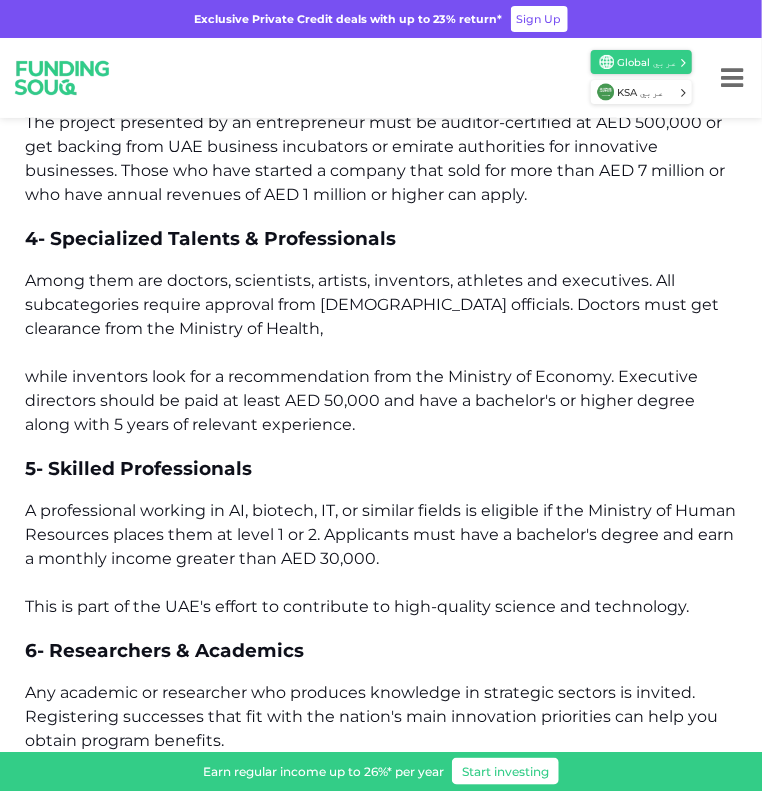 click on "A professional working in AI, biotech, IT, or similar fields is eligible if the Ministry of Human Resources places them at level 1 or 2. Applicants must have a bachelor's degree and earn a monthly income greater than AED 30,000.  This is part of the UAE's effort to contribute to high-quality science and technology." at bounding box center (381, 559) 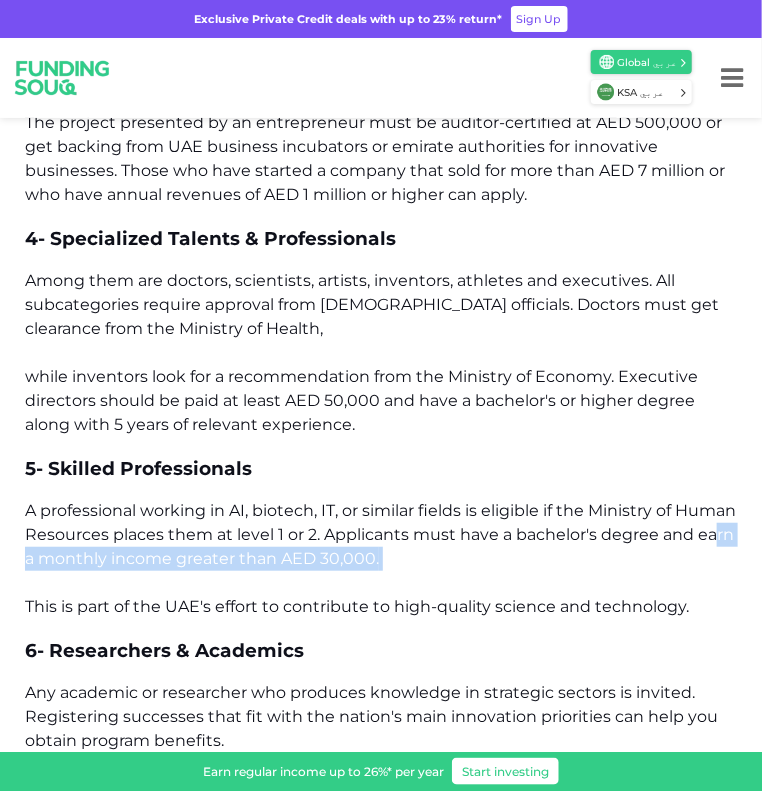 drag, startPoint x: 80, startPoint y: 544, endPoint x: 328, endPoint y: 563, distance: 248.72676 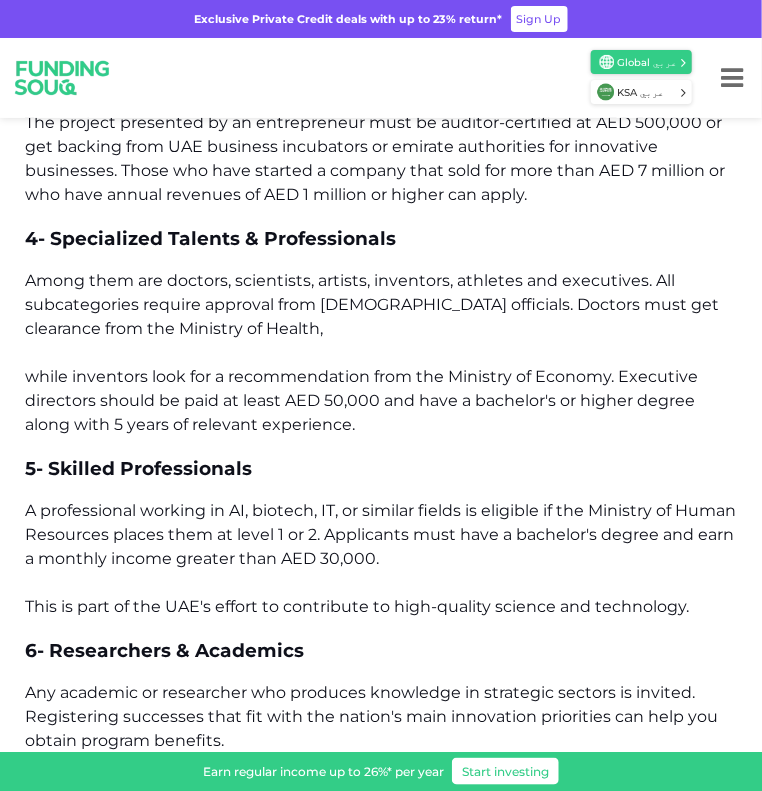 click on "A professional working in AI, biotech, IT, or similar fields is eligible if the Ministry of Human Resources places them at level 1 or 2. Applicants must have a bachelor's degree and earn a monthly income greater than AED 30,000.  This is part of the UAE's effort to contribute to high-quality science and technology." at bounding box center [380, 558] 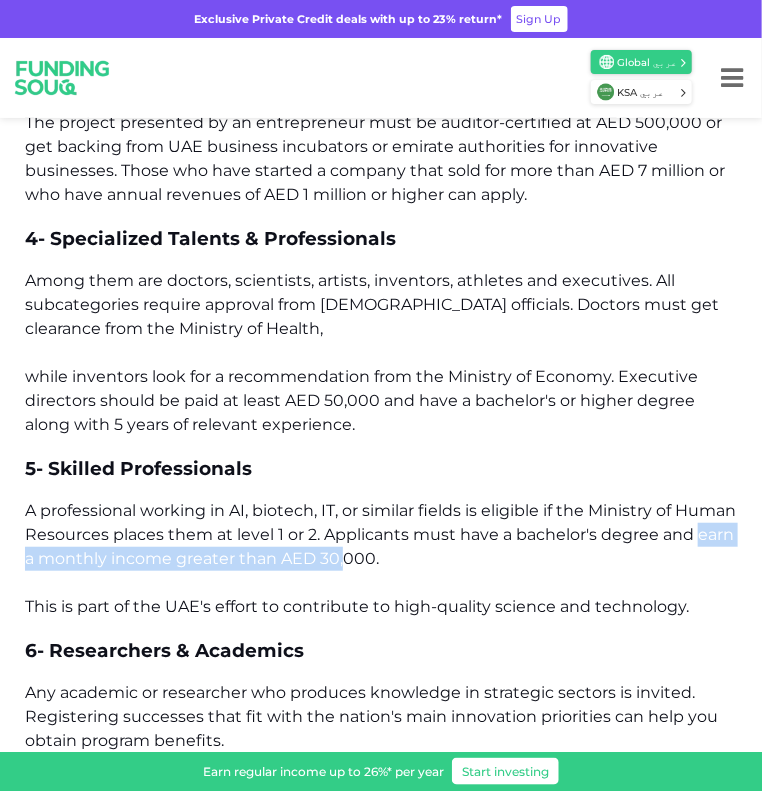 drag, startPoint x: 58, startPoint y: 539, endPoint x: 363, endPoint y: 553, distance: 305.32114 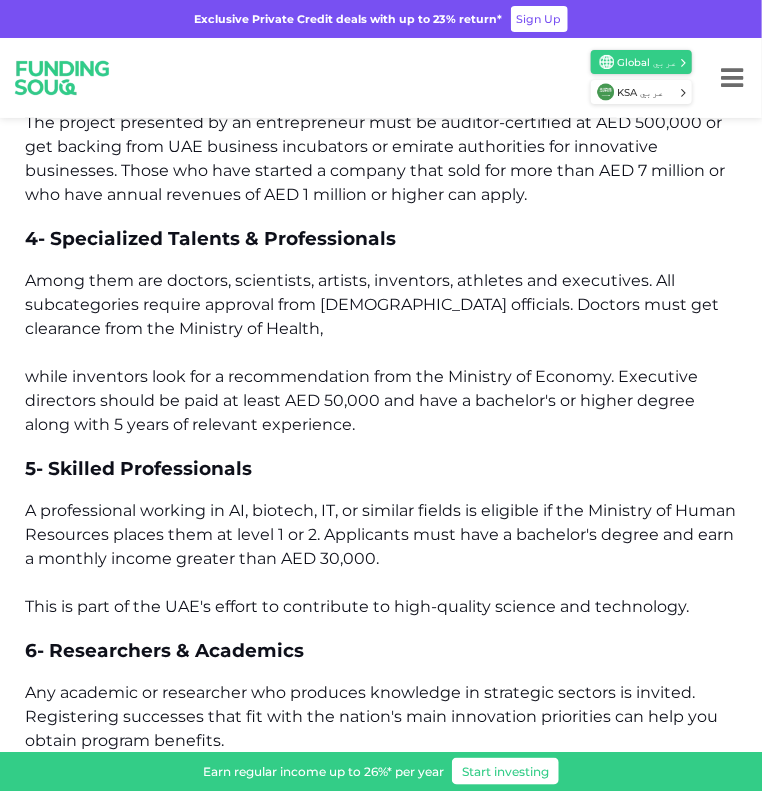 click on "A professional working in AI, biotech, IT, or similar fields is eligible if the Ministry of Human Resources places them at level 1 or 2. Applicants must have a bachelor's degree and earn a monthly income greater than AED 30,000.  This is part of the UAE's effort to contribute to high-quality science and technology." at bounding box center [381, 559] 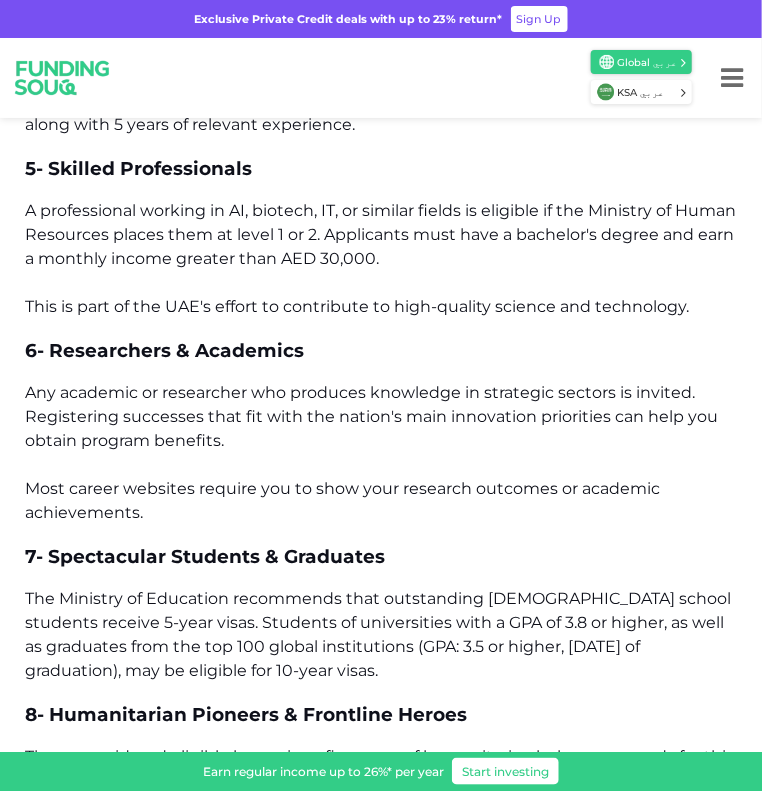 scroll, scrollTop: 3600, scrollLeft: 0, axis: vertical 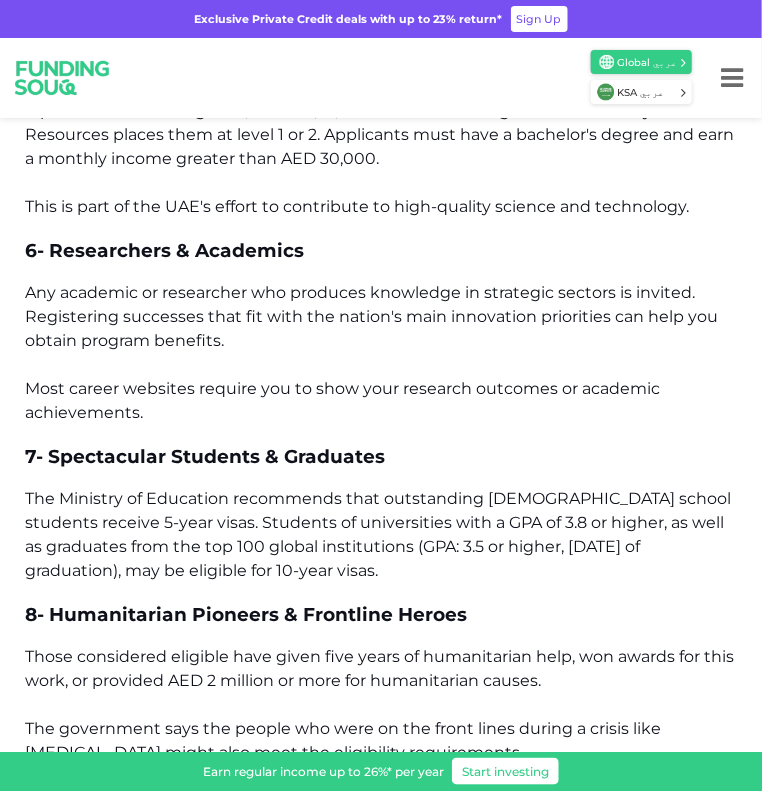 drag, startPoint x: 192, startPoint y: 352, endPoint x: 163, endPoint y: 430, distance: 83.21658 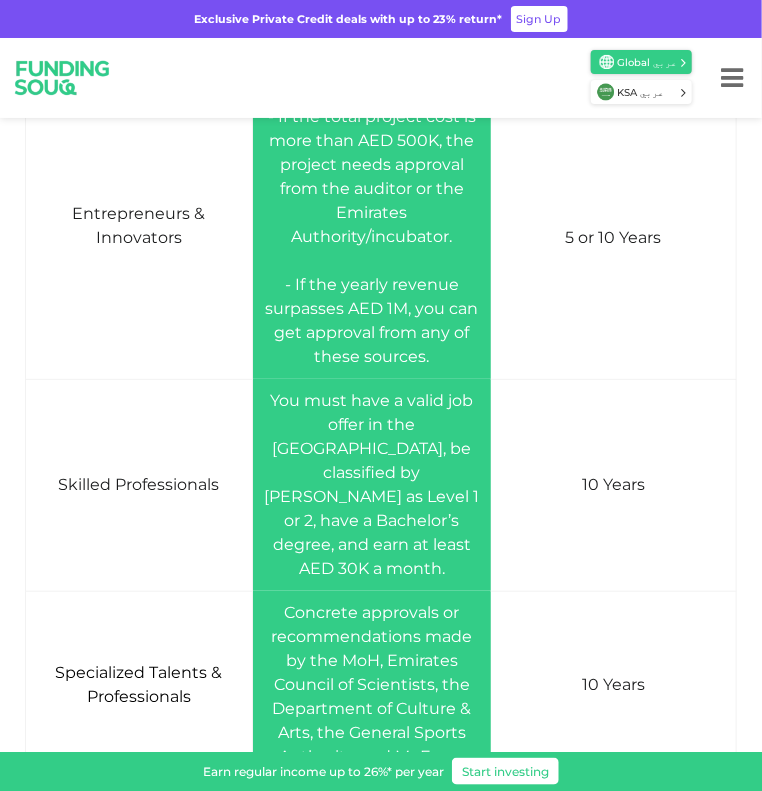 scroll, scrollTop: 4800, scrollLeft: 0, axis: vertical 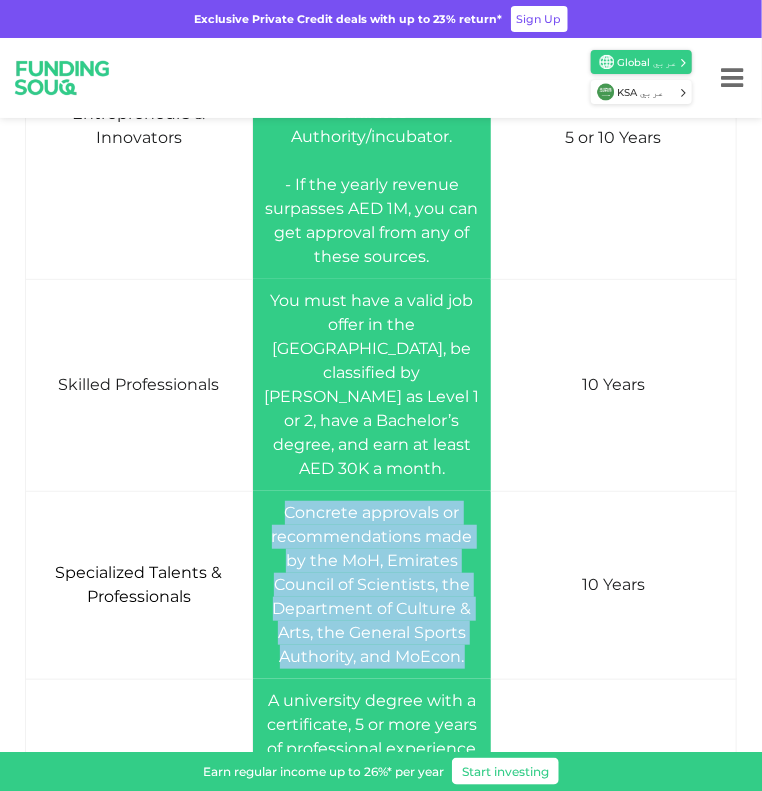 drag, startPoint x: 299, startPoint y: 457, endPoint x: 477, endPoint y: 611, distance: 235.37204 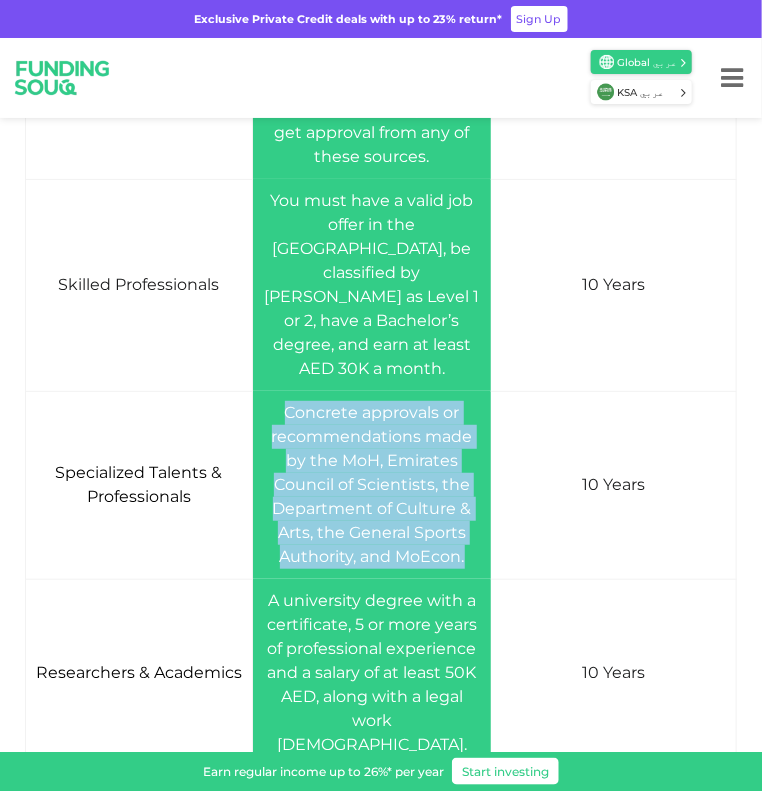 scroll, scrollTop: 4800, scrollLeft: 0, axis: vertical 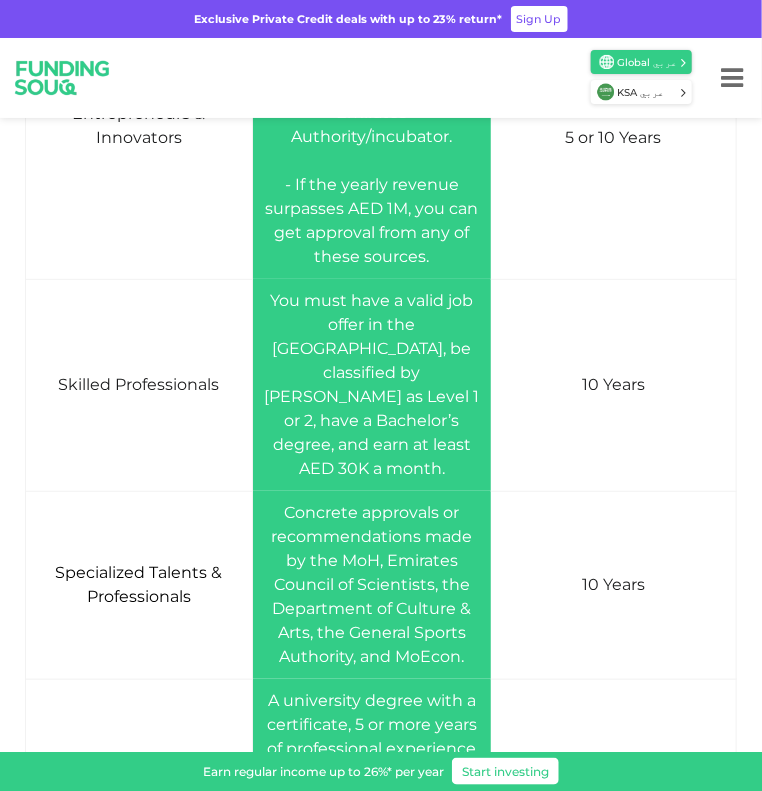 click on "You must have a valid job offer in the [GEOGRAPHIC_DATA], be classified by [PERSON_NAME] as Level 1 or 2, have a Bachelor’s degree, and earn at least AED 30K a month." at bounding box center (372, 384) 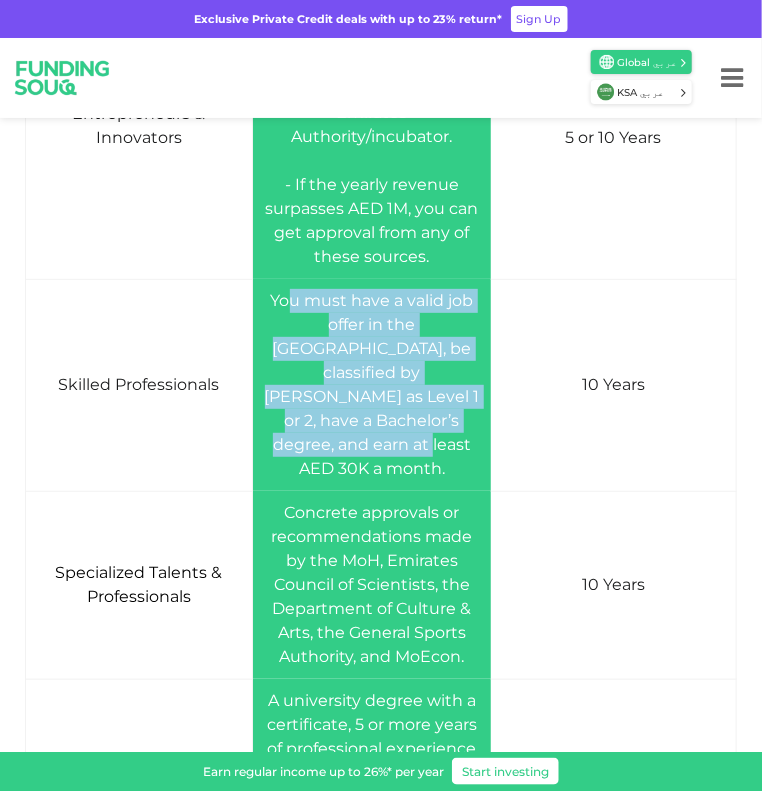 drag, startPoint x: 294, startPoint y: 278, endPoint x: 471, endPoint y: 419, distance: 226.29626 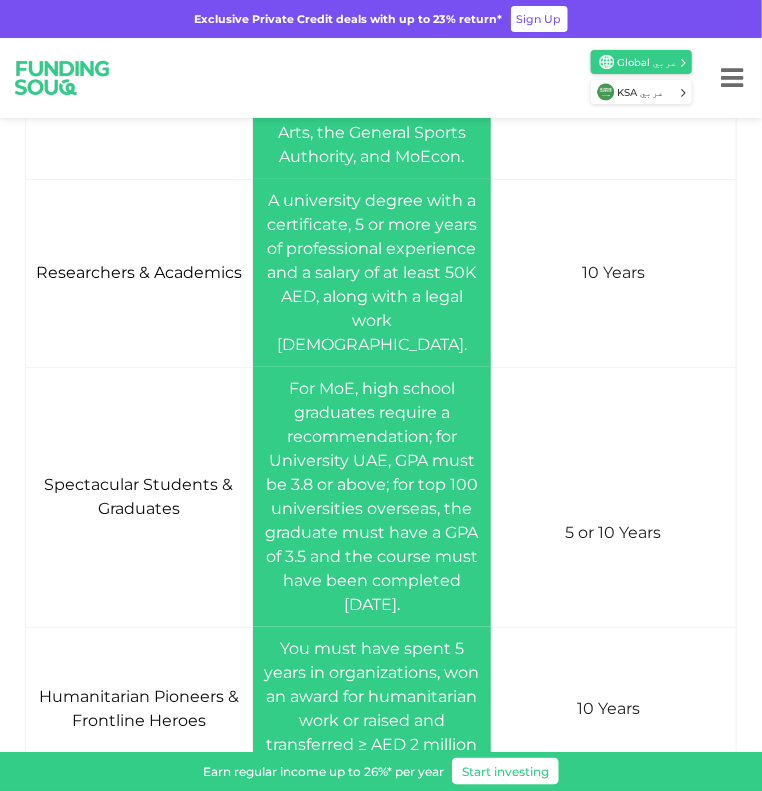 scroll, scrollTop: 5800, scrollLeft: 0, axis: vertical 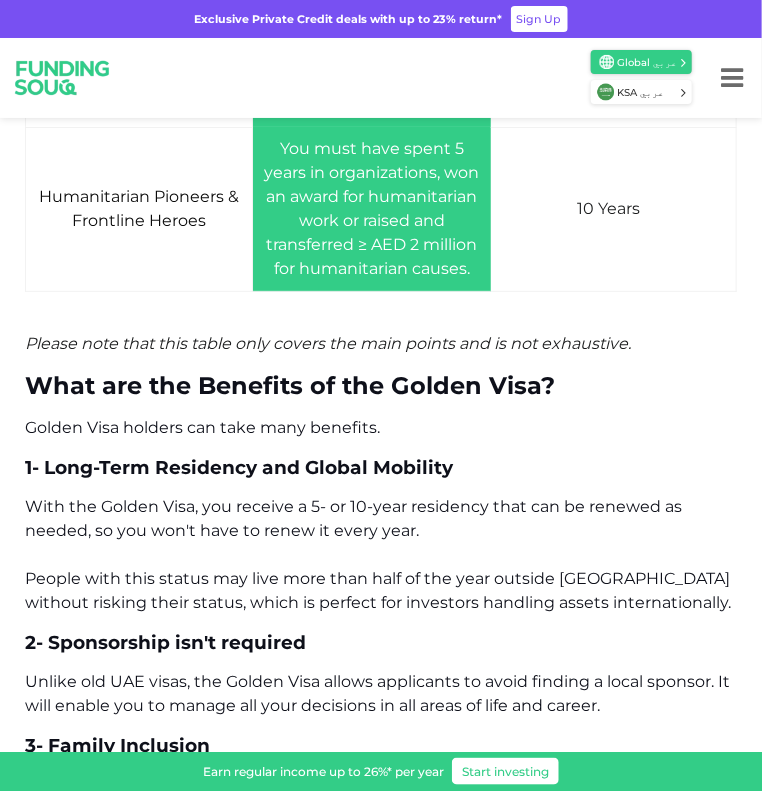 click on "The [GEOGRAPHIC_DATA] ([GEOGRAPHIC_DATA]) is establishing itself as a hub of opportunities, long-term stability, and innovation. This area is also a popular choice among entrepreneurs, experienced professionals, and investors worldwide.
Smart investors, faced with the challenges of global finance, find permanent residency status in a leading global economy with the Golden Visa. It is made for those who are involved in developments through capital, skills, or new ideas and welcomes them to participate in the [GEOGRAPHIC_DATA]'s growth.
What is the UAE Golden Visa?
The Golden Visa was introduced in [DATE], and it is a long-term residency program set up to lure and support investors, entrepreneurs, specialized talent, researchers, and excellent students who help the country develop.  Recipients of a Golden Visa avoid needing a national sponsor and can live in the [GEOGRAPHIC_DATA] for 5 or 10 years, able to work and study freely.
Who is Eligible for the UAE Golden Visa?
Eligibility covers a range of different people." at bounding box center (381, 4276) 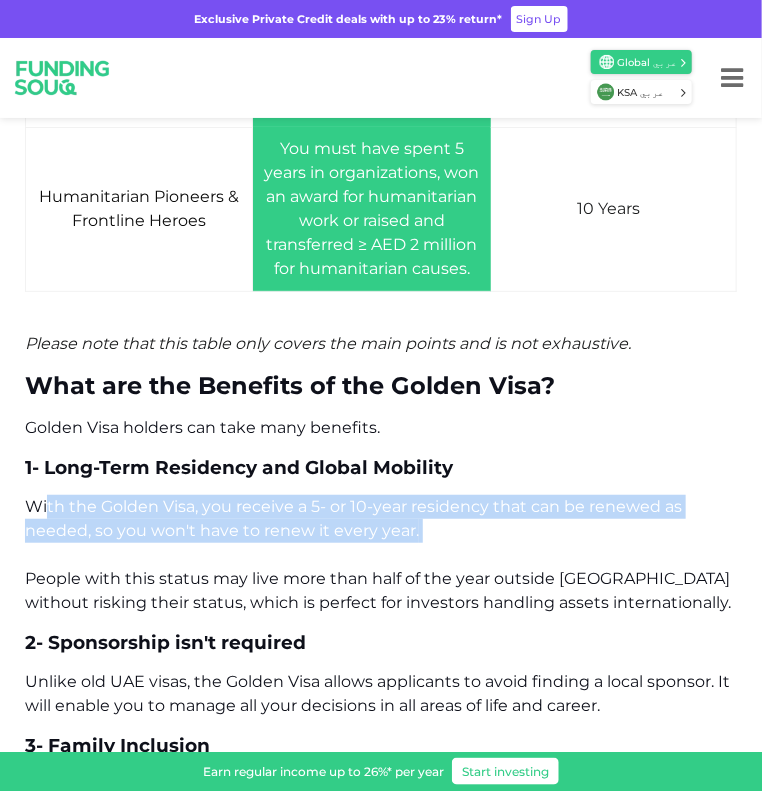 drag, startPoint x: 49, startPoint y: 437, endPoint x: 316, endPoint y: 473, distance: 269.41605 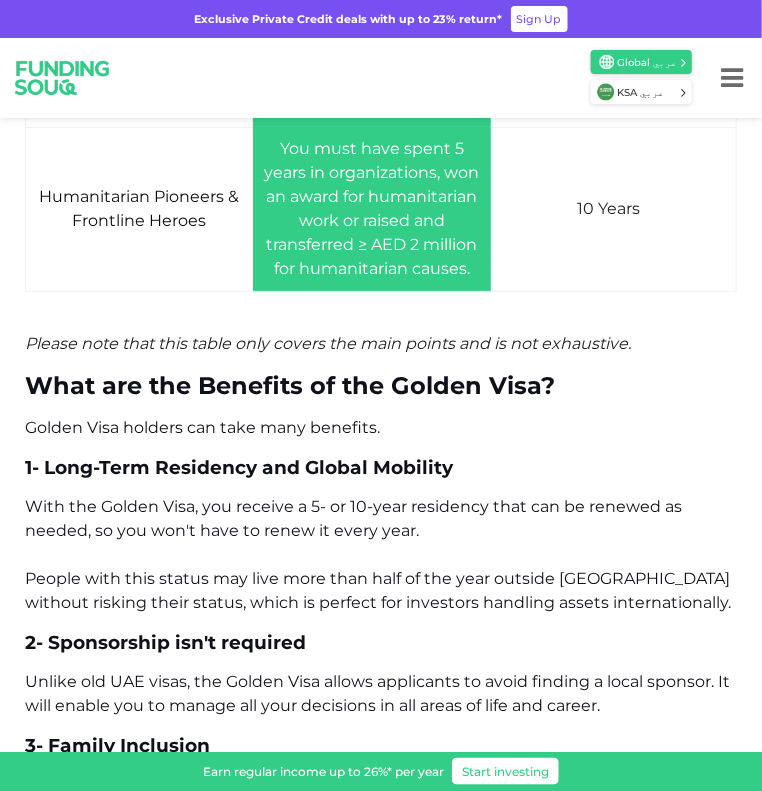 click on "With the Golden Visa, you receive a 5- or 10-year residency that can be renewed as needed, so you won't have to renew it every year.  People with this status may live more than half of the year outside [GEOGRAPHIC_DATA] without risking their status, which is perfect for investors handling assets internationally." at bounding box center (378, 554) 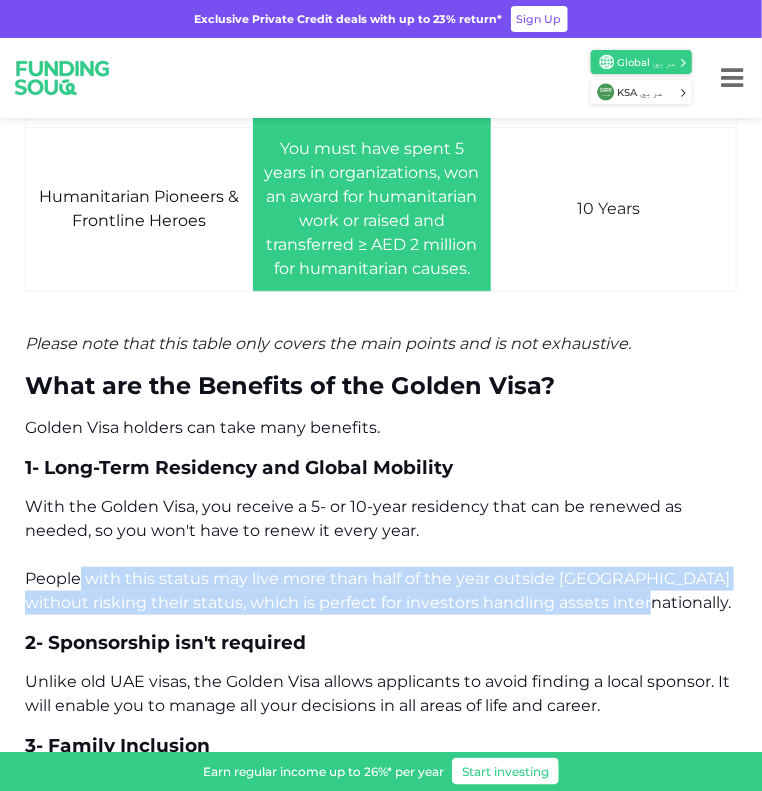 drag, startPoint x: 76, startPoint y: 511, endPoint x: 706, endPoint y: 527, distance: 630.2031 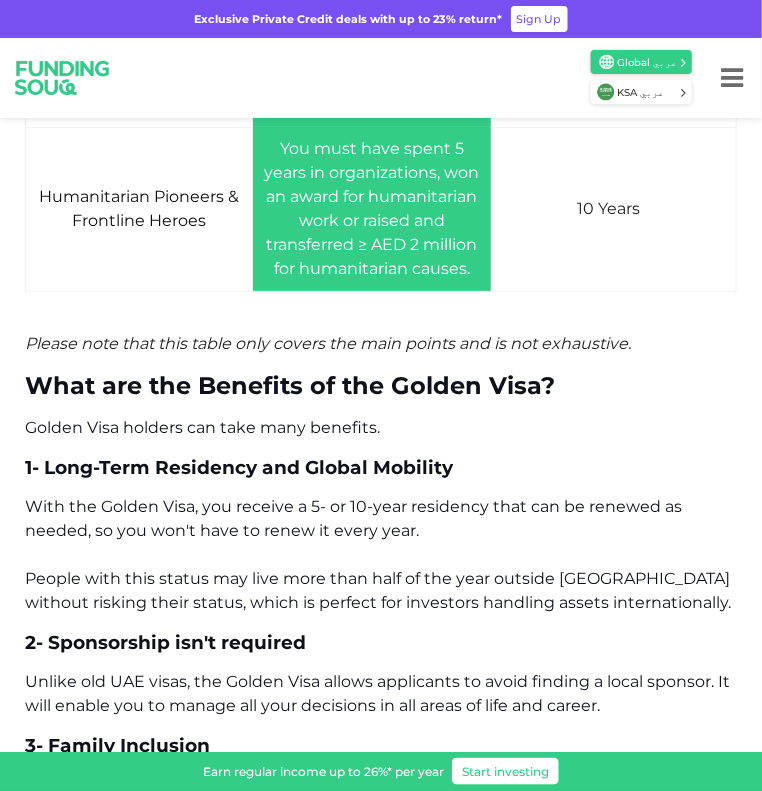 scroll, scrollTop: 6000, scrollLeft: 0, axis: vertical 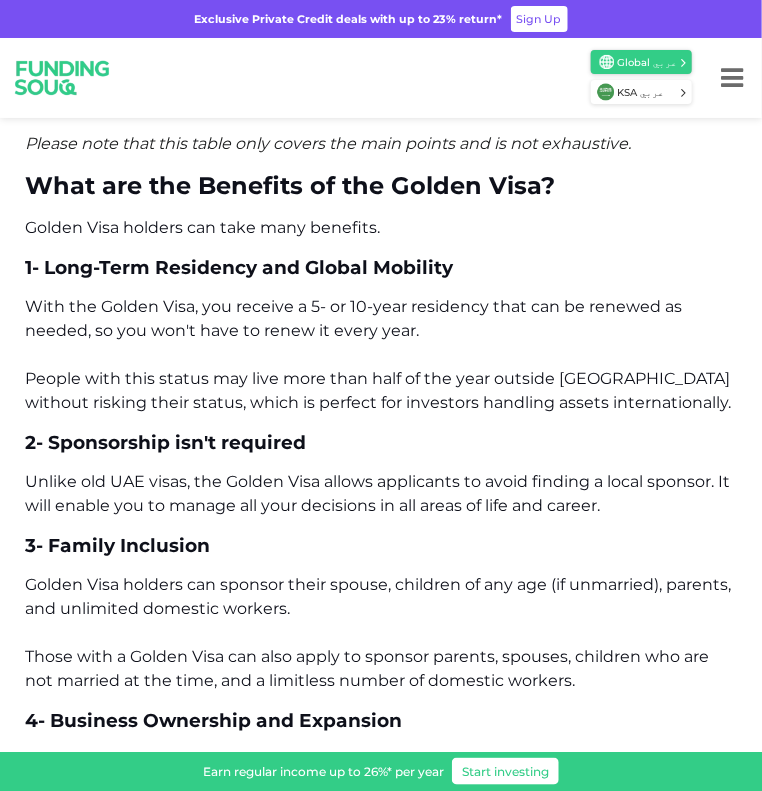 click on "The [GEOGRAPHIC_DATA] ([GEOGRAPHIC_DATA]) is establishing itself as a hub of opportunities, long-term stability, and innovation. This area is also a popular choice among entrepreneurs, experienced professionals, and investors worldwide.
Smart investors, faced with the challenges of global finance, find permanent residency status in a leading global economy with the Golden Visa. It is made for those who are involved in developments through capital, skills, or new ideas and welcomes them to participate in the [GEOGRAPHIC_DATA]'s growth.
What is the UAE Golden Visa?
The Golden Visa was introduced in [DATE], and it is a long-term residency program set up to lure and support investors, entrepreneurs, specialized talent, researchers, and excellent students who help the country develop.  Recipients of a Golden Visa avoid needing a national sponsor and can live in the [GEOGRAPHIC_DATA] for 5 or 10 years, able to work and study freely.
Who is Eligible for the UAE Golden Visa?
Eligibility covers a range of different people." at bounding box center (381, 4076) 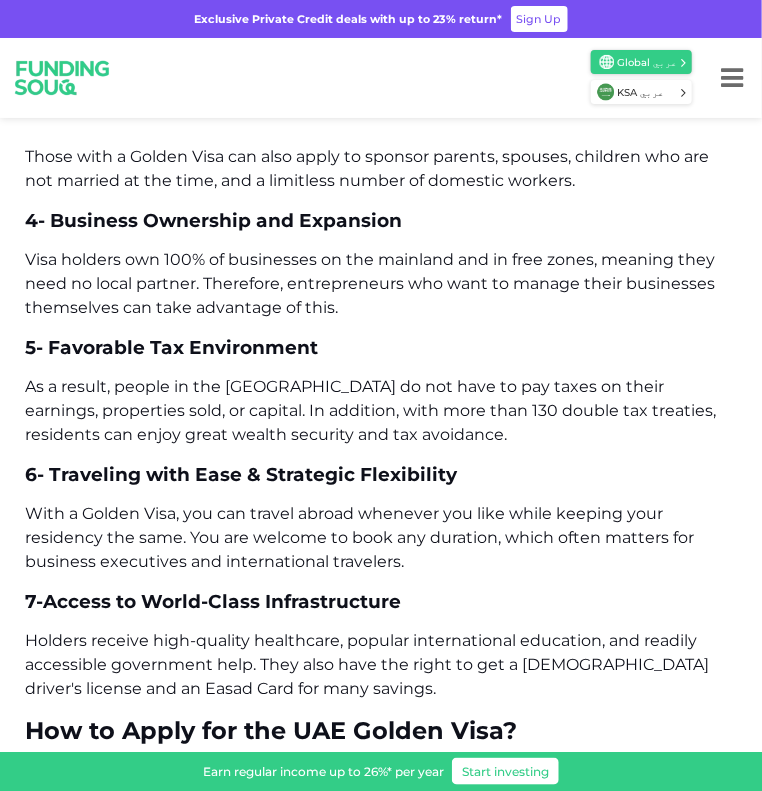 scroll, scrollTop: 6600, scrollLeft: 0, axis: vertical 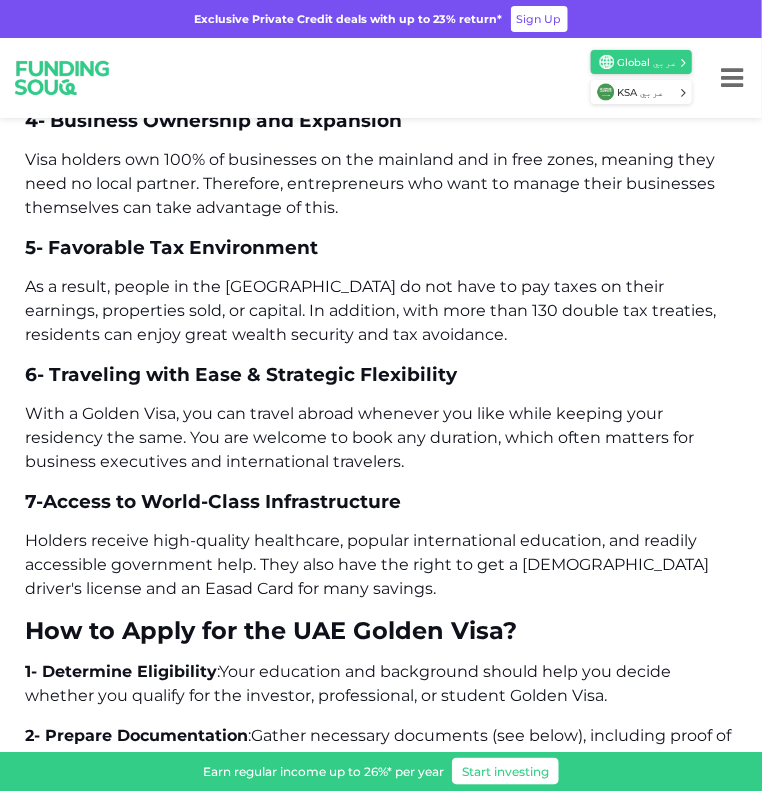 drag, startPoint x: 348, startPoint y: 325, endPoint x: 271, endPoint y: 330, distance: 77.16217 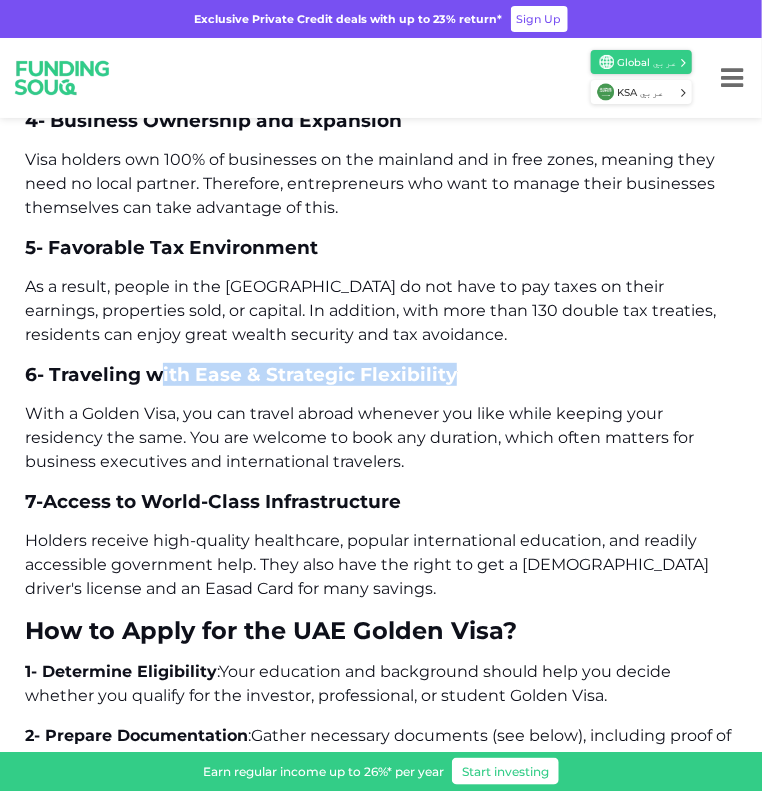 drag, startPoint x: 157, startPoint y: 316, endPoint x: 456, endPoint y: 311, distance: 299.0418 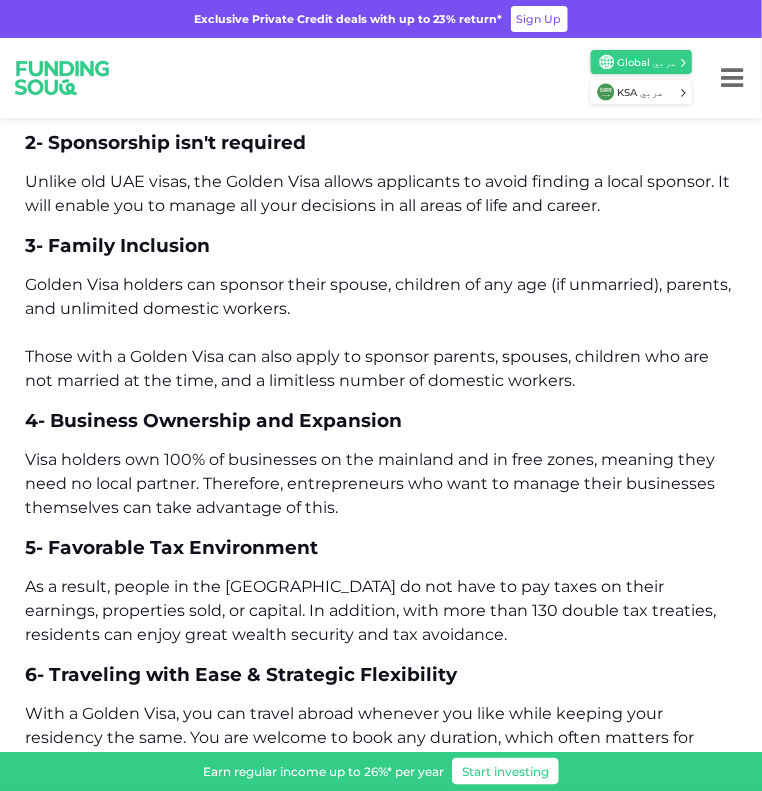 click on "Golden Visa holders can sponsor their spouse, children of any age (if unmarried), parents, and unlimited domestic workers.  Those with a Golden Visa can also apply to sponsor parents, spouses, children who are not married at the time, and a limitless number of domestic workers." at bounding box center [378, 332] 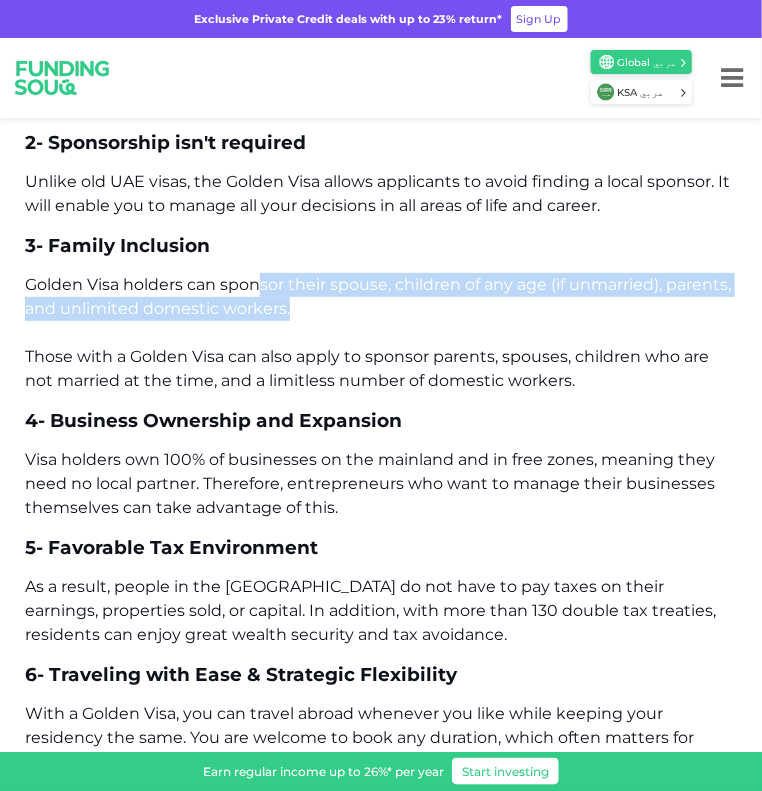drag, startPoint x: 261, startPoint y: 222, endPoint x: 457, endPoint y: 243, distance: 197.1218 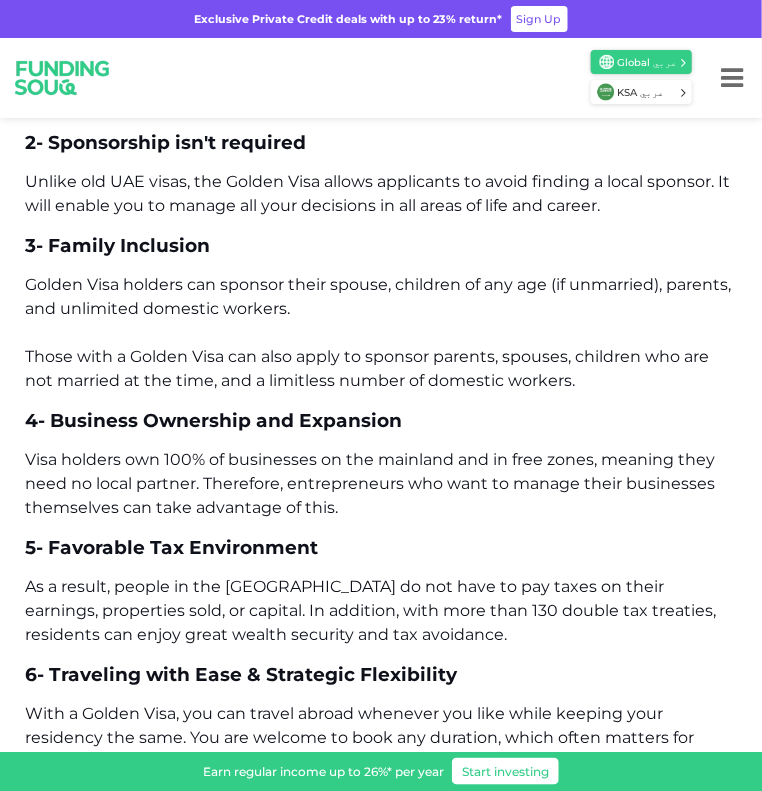 click on "Golden Visa holders can sponsor their spouse, children of any age (if unmarried), parents, and unlimited domestic workers.  Those with a Golden Visa can also apply to sponsor parents, spouses, children who are not married at the time, and a limitless number of domestic workers." at bounding box center (381, 333) 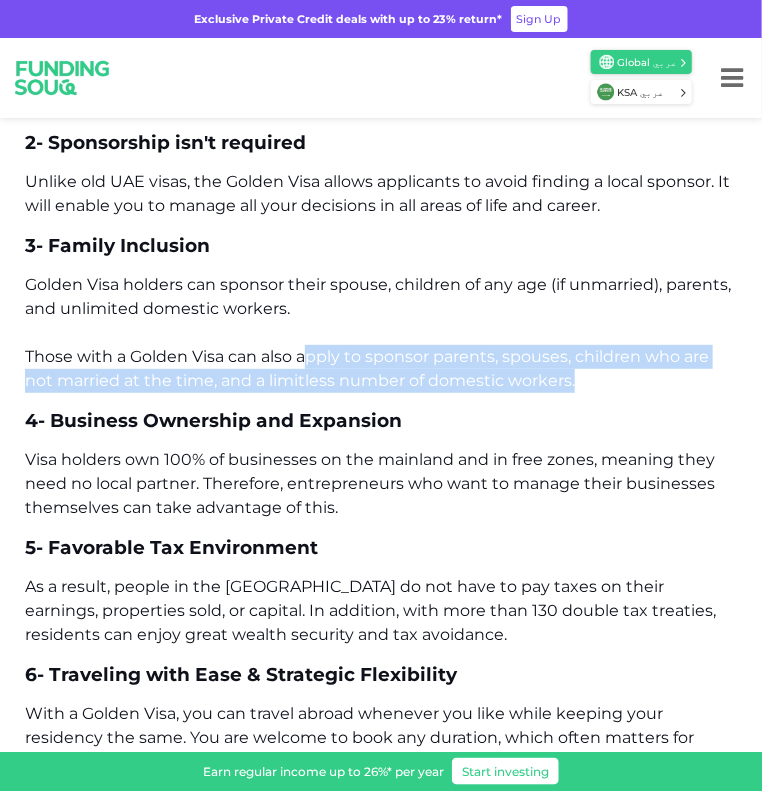 drag, startPoint x: 311, startPoint y: 286, endPoint x: 631, endPoint y: 321, distance: 321.9084 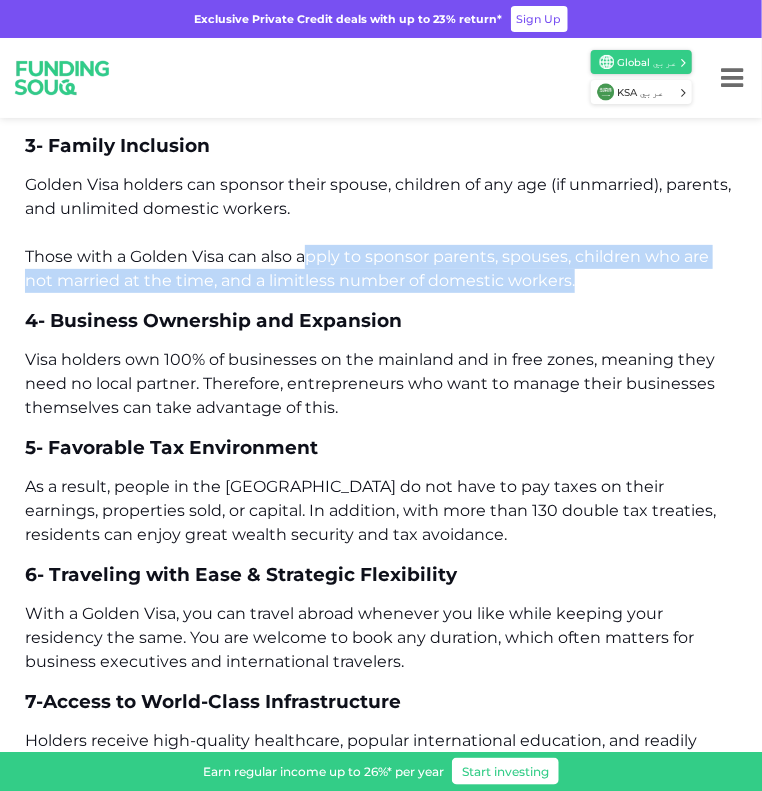 scroll, scrollTop: 6500, scrollLeft: 0, axis: vertical 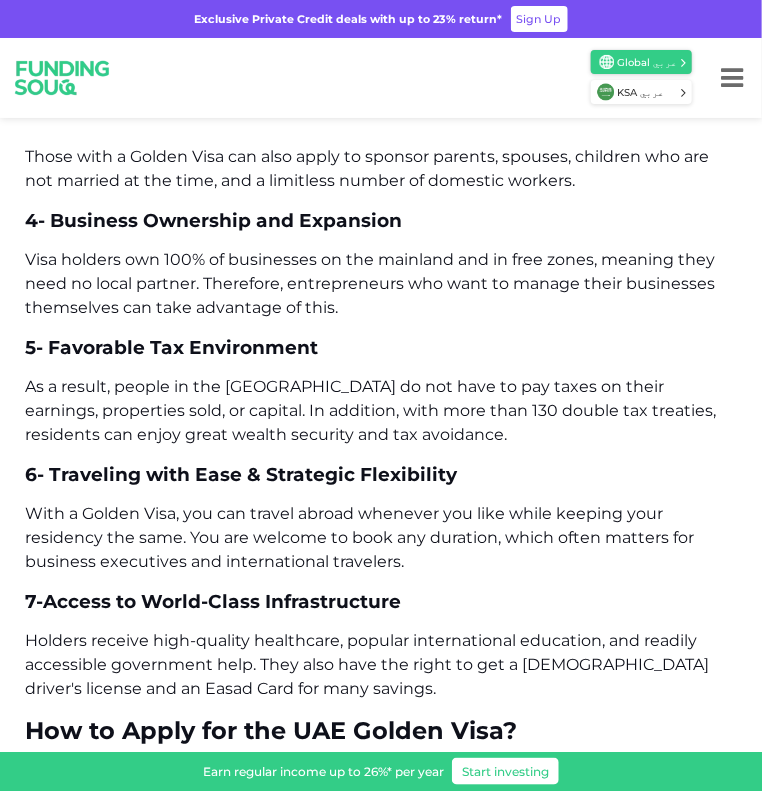 click on "5- Favorable Tax Environment" at bounding box center [171, 347] 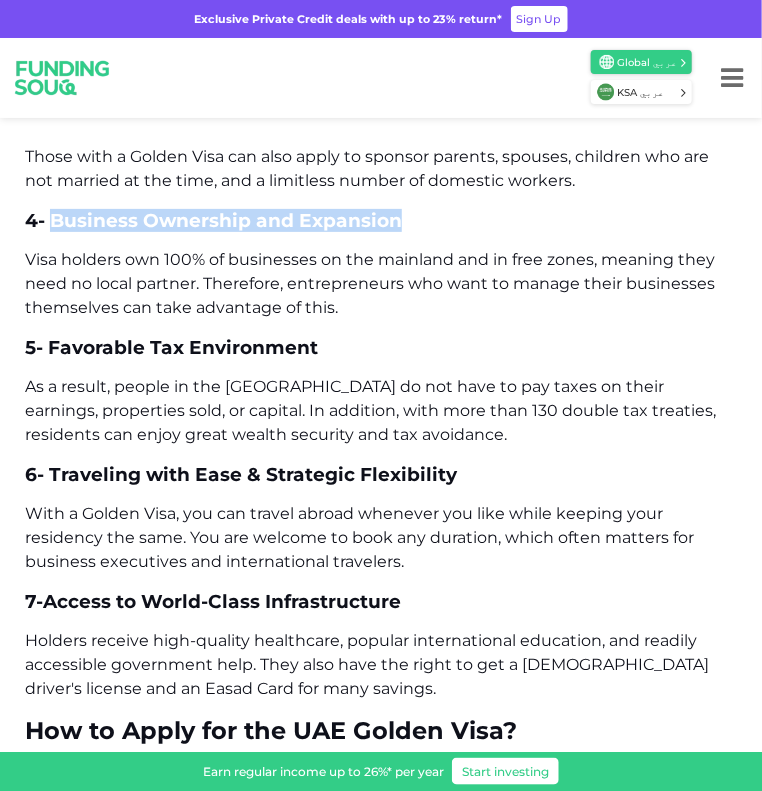drag, startPoint x: 54, startPoint y: 151, endPoint x: 416, endPoint y: 159, distance: 362.08838 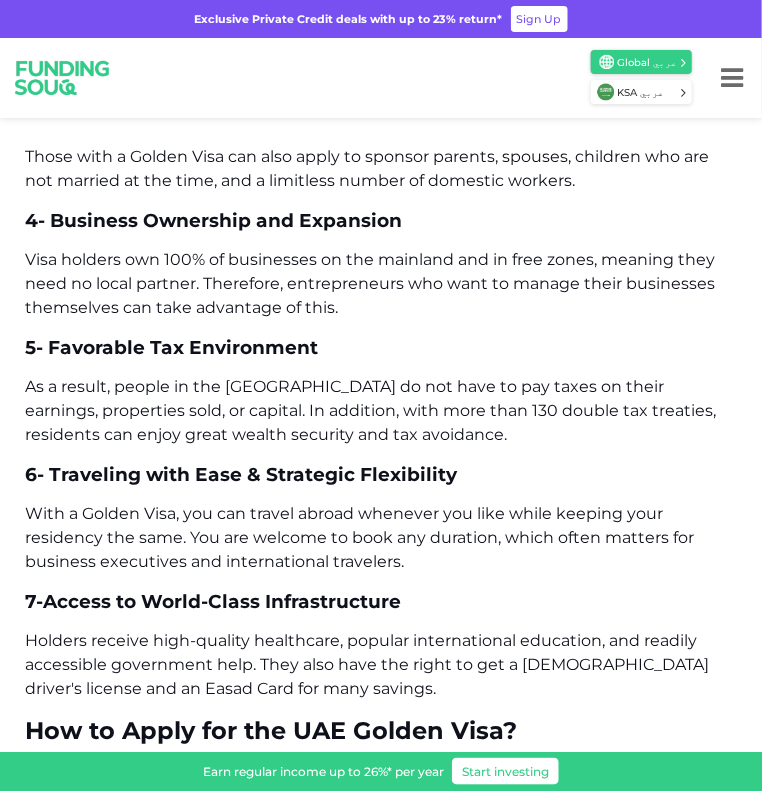 click on "5- Favorable Tax Environment" at bounding box center [171, 347] 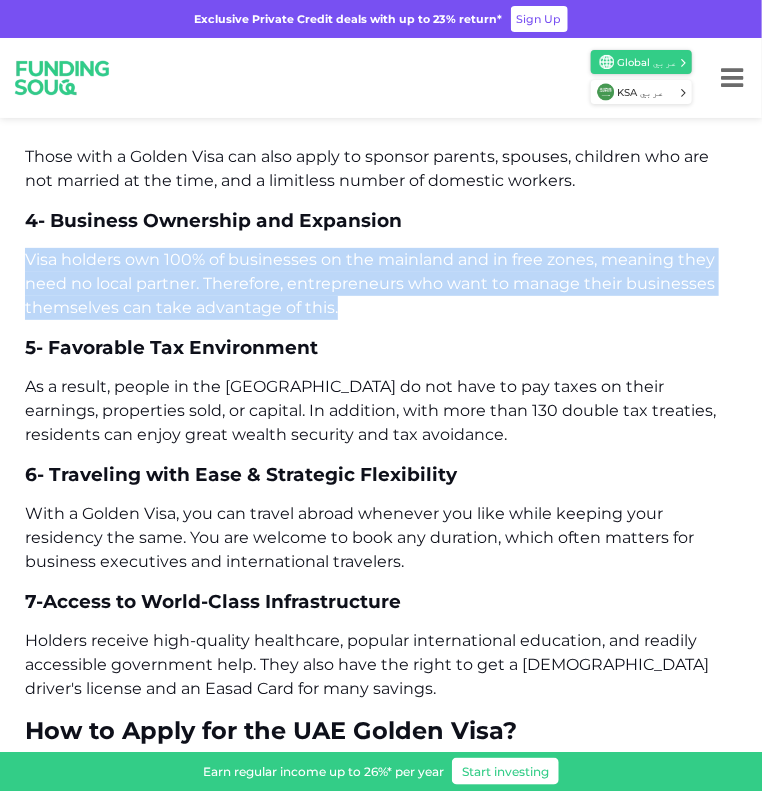 drag, startPoint x: 28, startPoint y: 191, endPoint x: 719, endPoint y: 229, distance: 692.04407 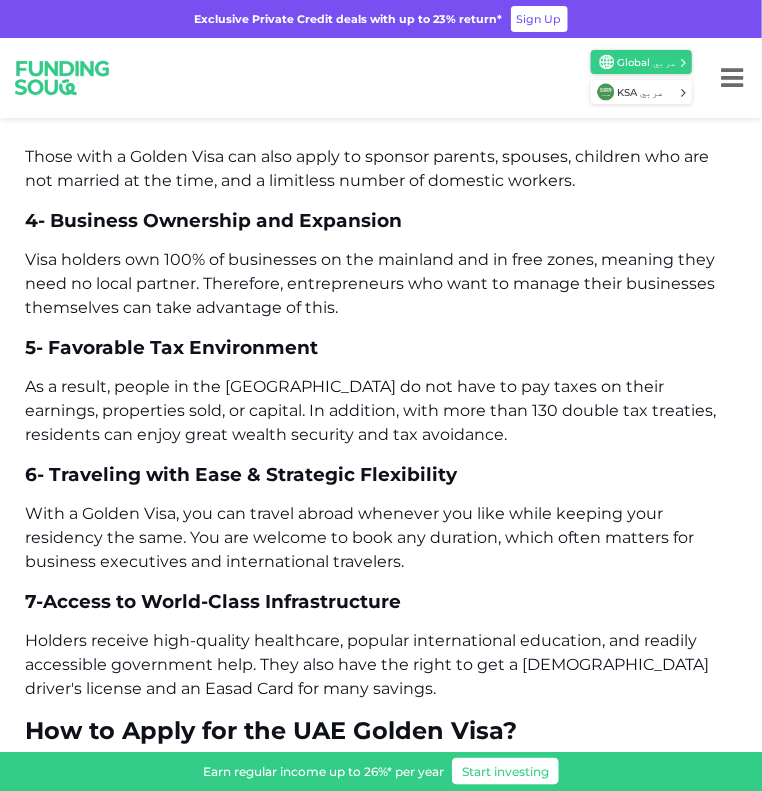 click on "The [GEOGRAPHIC_DATA] ([GEOGRAPHIC_DATA]) is establishing itself as a hub of opportunities, long-term stability, and innovation. This area is also a popular choice among entrepreneurs, experienced professionals, and investors worldwide.
Smart investors, faced with the challenges of global finance, find permanent residency status in a leading global economy with the Golden Visa. It is made for those who are involved in developments through capital, skills, or new ideas and welcomes them to participate in the [GEOGRAPHIC_DATA]'s growth.
What is the UAE Golden Visa?
The Golden Visa was introduced in [DATE], and it is a long-term residency program set up to lure and support investors, entrepreneurs, specialized talent, researchers, and excellent students who help the country develop.  Recipients of a Golden Visa avoid needing a national sponsor and can live in the [GEOGRAPHIC_DATA] for 5 or 10 years, able to work and study freely.
Who is Eligible for the UAE Golden Visa?
Eligibility covers a range of different people." at bounding box center [381, 3576] 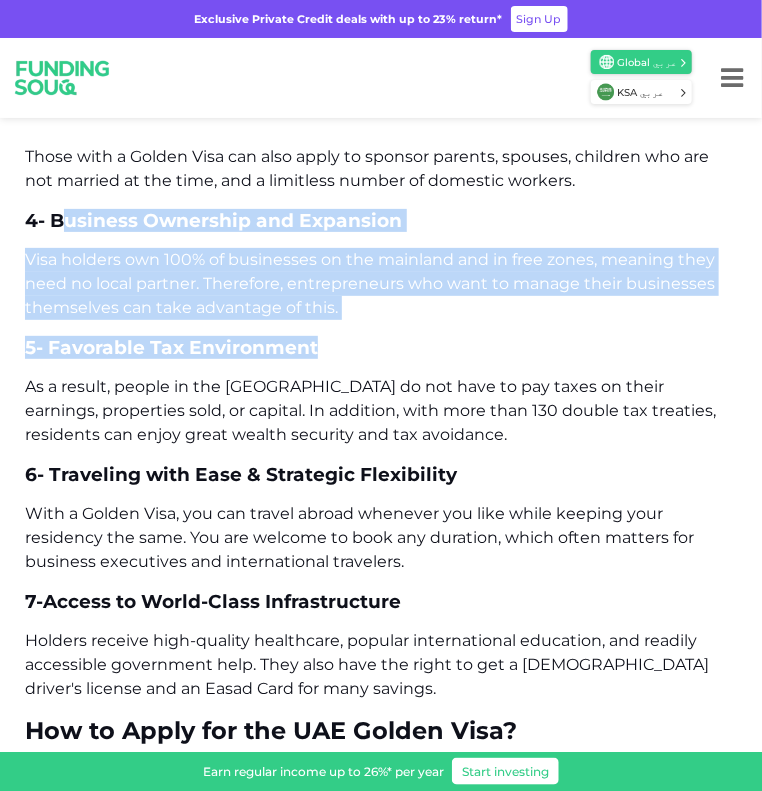 drag, startPoint x: 59, startPoint y: 155, endPoint x: 365, endPoint y: 282, distance: 331.308 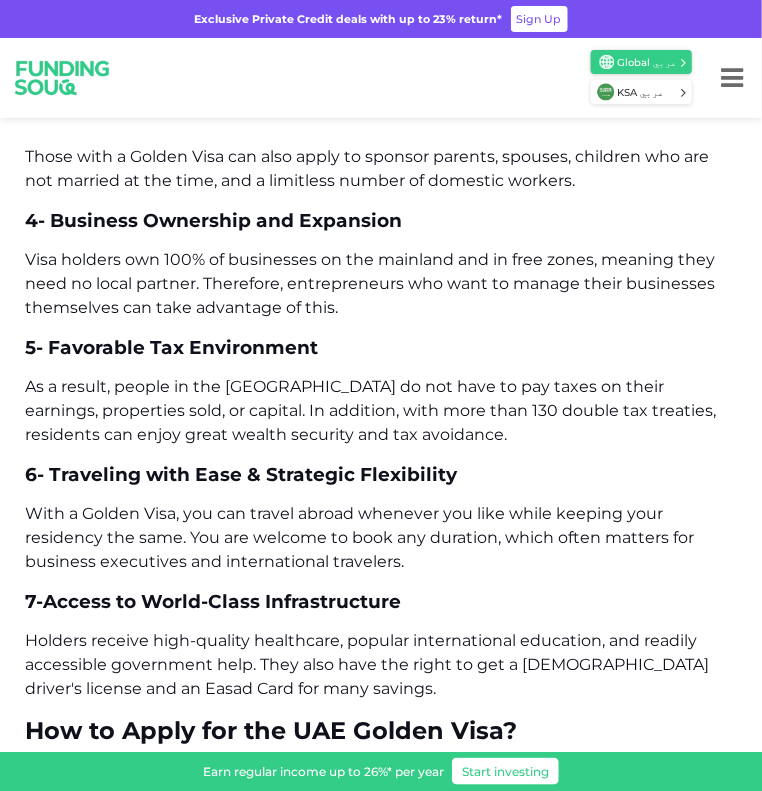 click on "As a result, people in the [GEOGRAPHIC_DATA] do not have to pay taxes on their earnings, properties sold, or capital. In addition, with more than 130 double tax treaties, residents can enjoy great wealth security and tax avoidance." at bounding box center (381, 411) 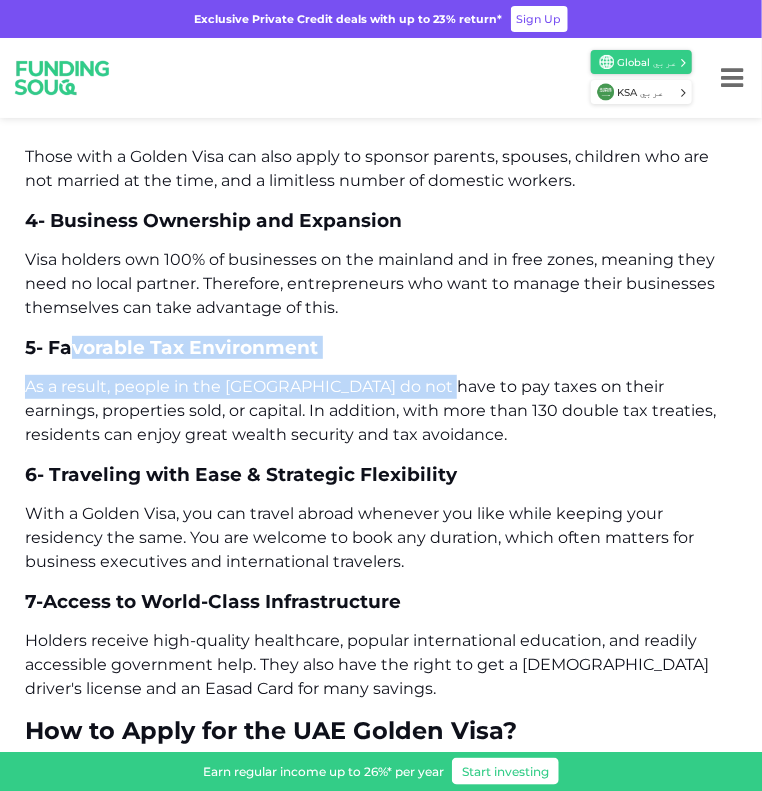 drag, startPoint x: 76, startPoint y: 275, endPoint x: 399, endPoint y: 318, distance: 325.84967 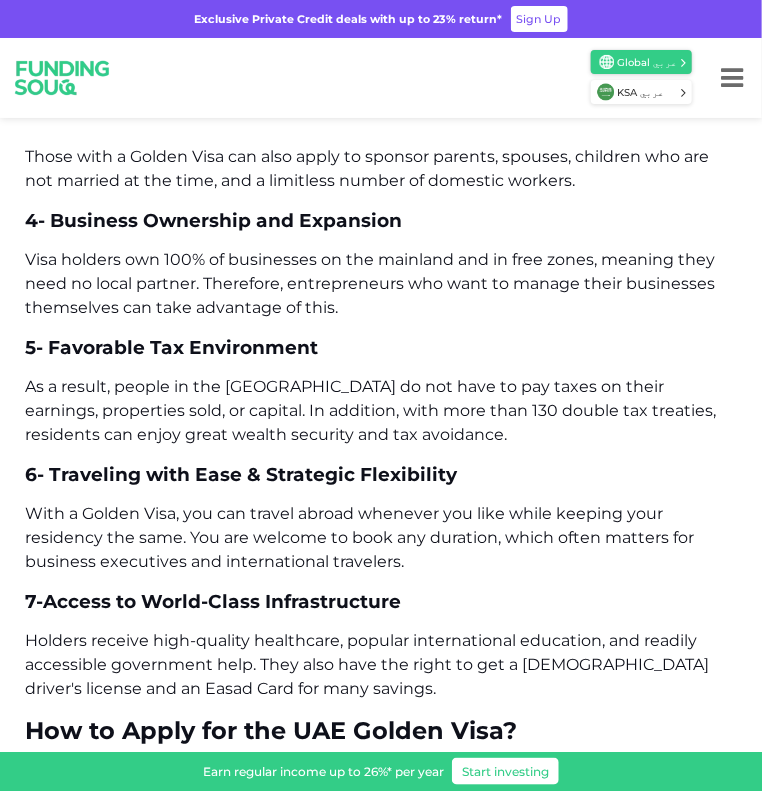 click on "As a result, people in the [GEOGRAPHIC_DATA] do not have to pay taxes on their earnings, properties sold, or capital. In addition, with more than 130 double tax treaties, residents can enjoy great wealth security and tax avoidance." at bounding box center (370, 410) 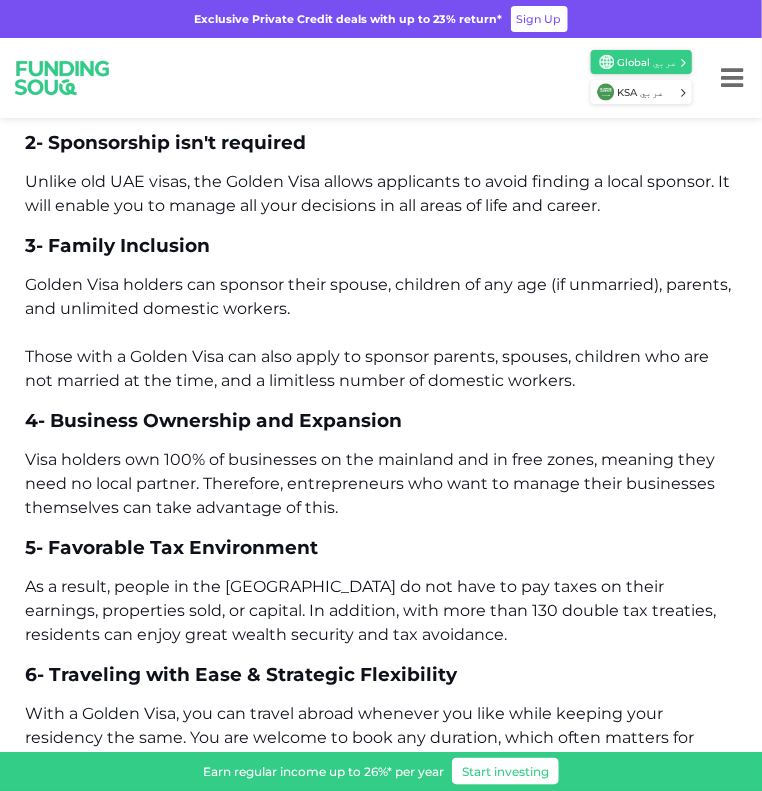 scroll, scrollTop: 6400, scrollLeft: 0, axis: vertical 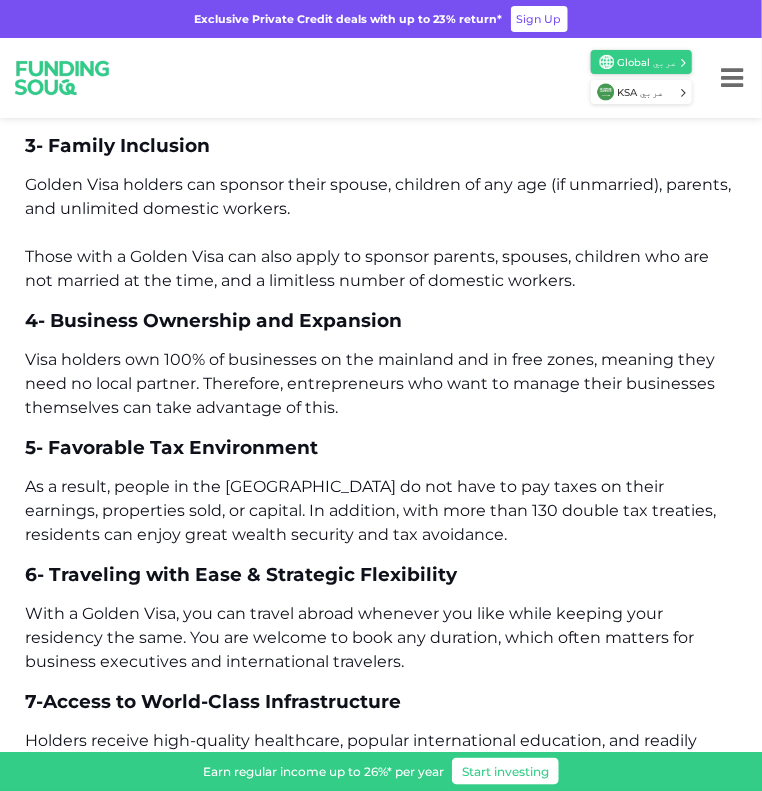 click on "As a result, people in the [GEOGRAPHIC_DATA] do not have to pay taxes on their earnings, properties sold, or capital. In addition, with more than 130 double tax treaties, residents can enjoy great wealth security and tax avoidance." at bounding box center [381, 511] 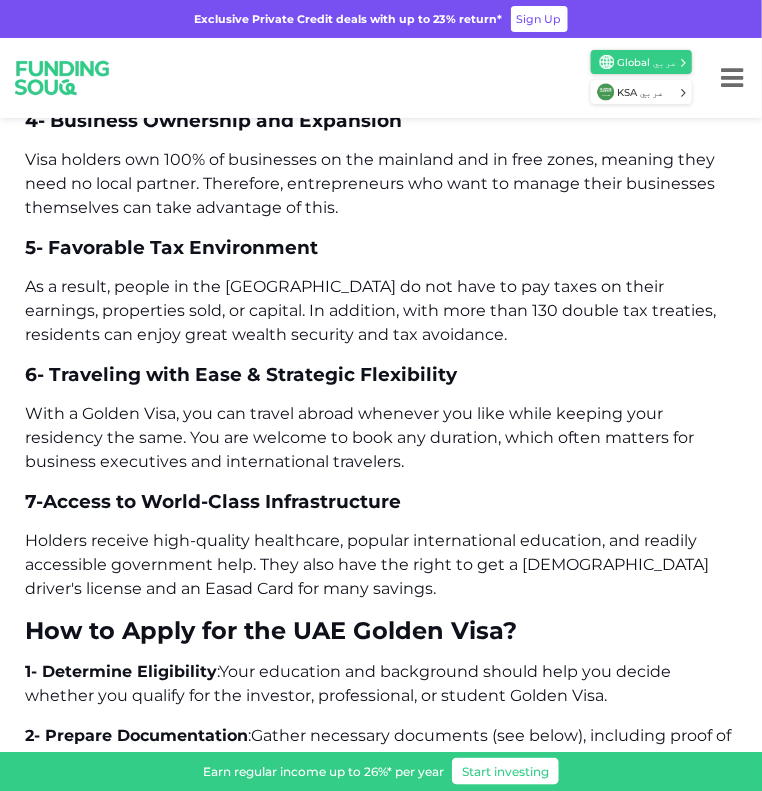 scroll, scrollTop: 6700, scrollLeft: 0, axis: vertical 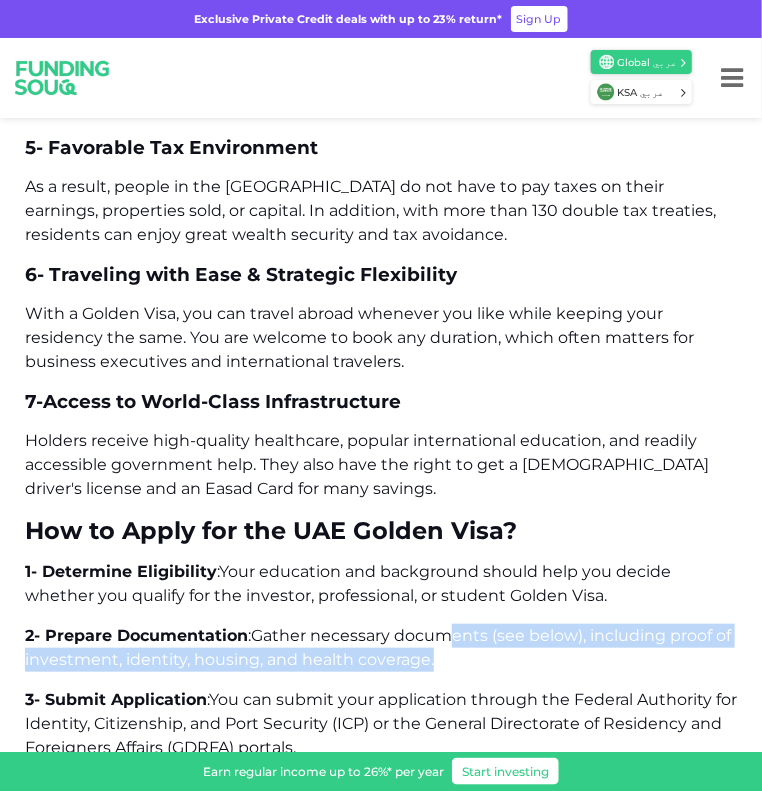 drag, startPoint x: 450, startPoint y: 564, endPoint x: 438, endPoint y: 604, distance: 41.761227 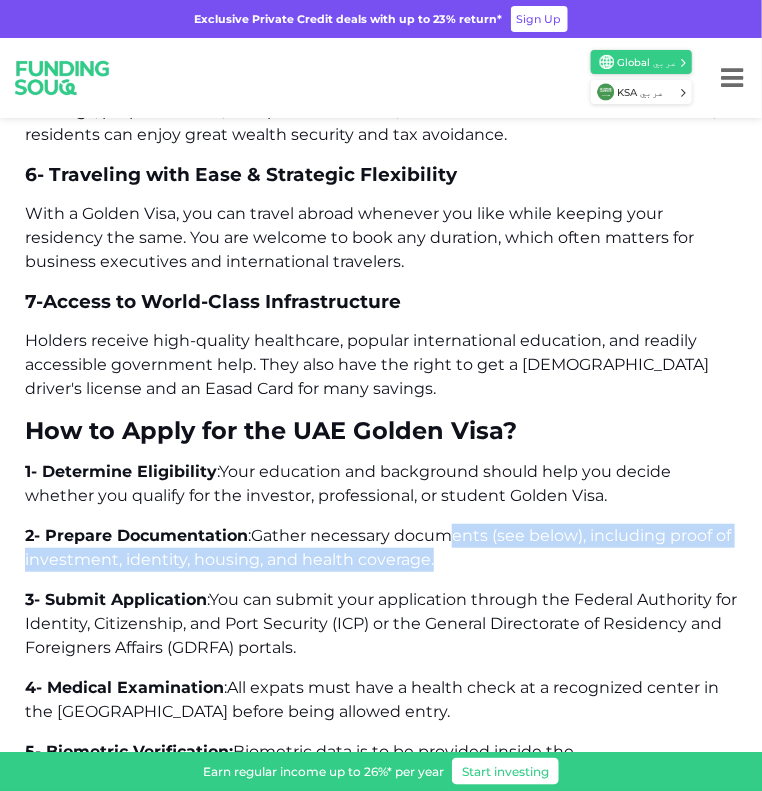 scroll, scrollTop: 6900, scrollLeft: 0, axis: vertical 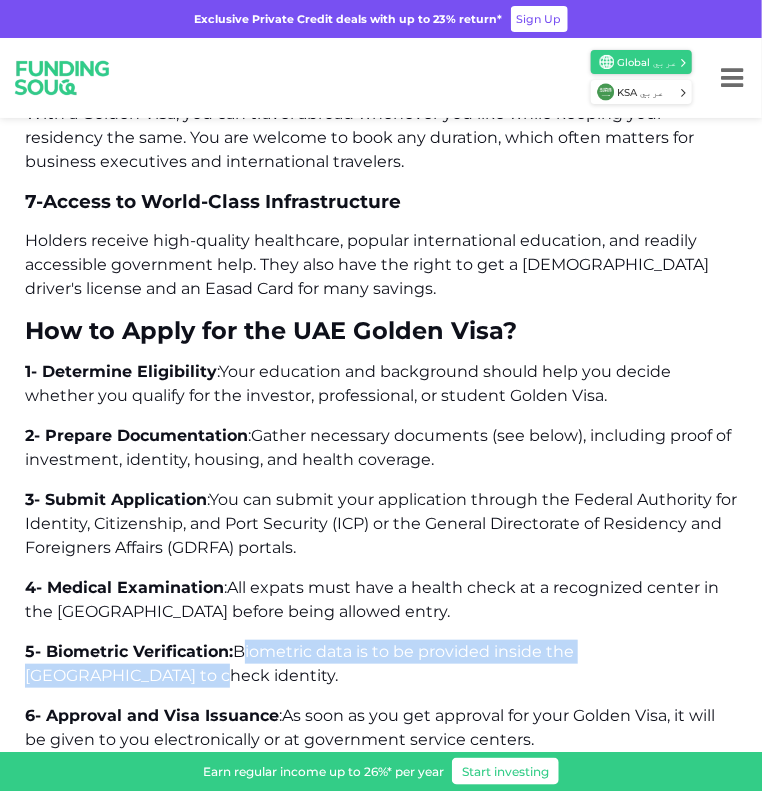 drag, startPoint x: 246, startPoint y: 592, endPoint x: 250, endPoint y: 616, distance: 24.33105 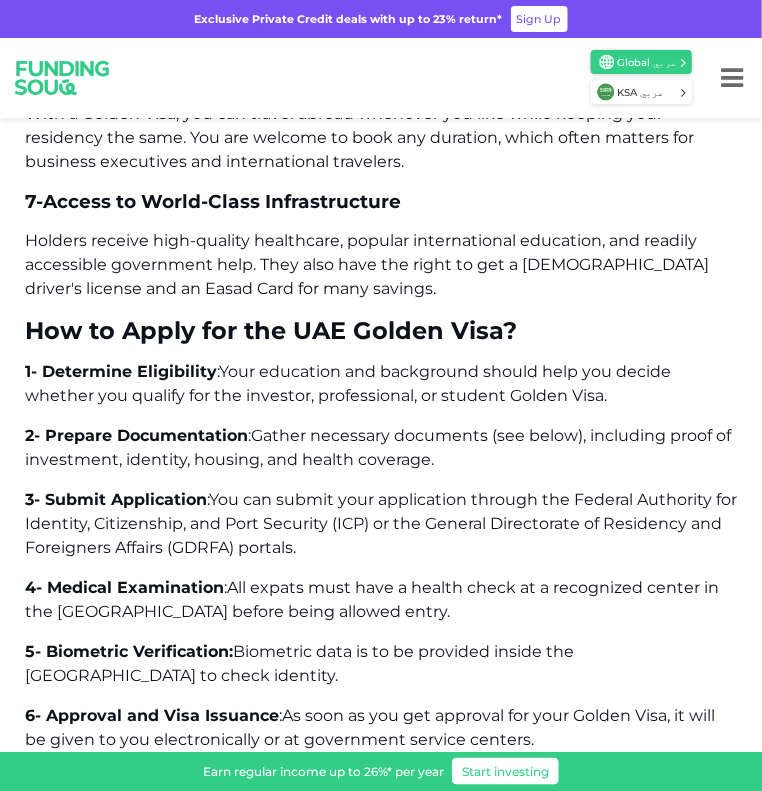 click on "5- Biometric Verification:  Biometric data is to be provided inside the [GEOGRAPHIC_DATA] to check identity." at bounding box center [381, 664] 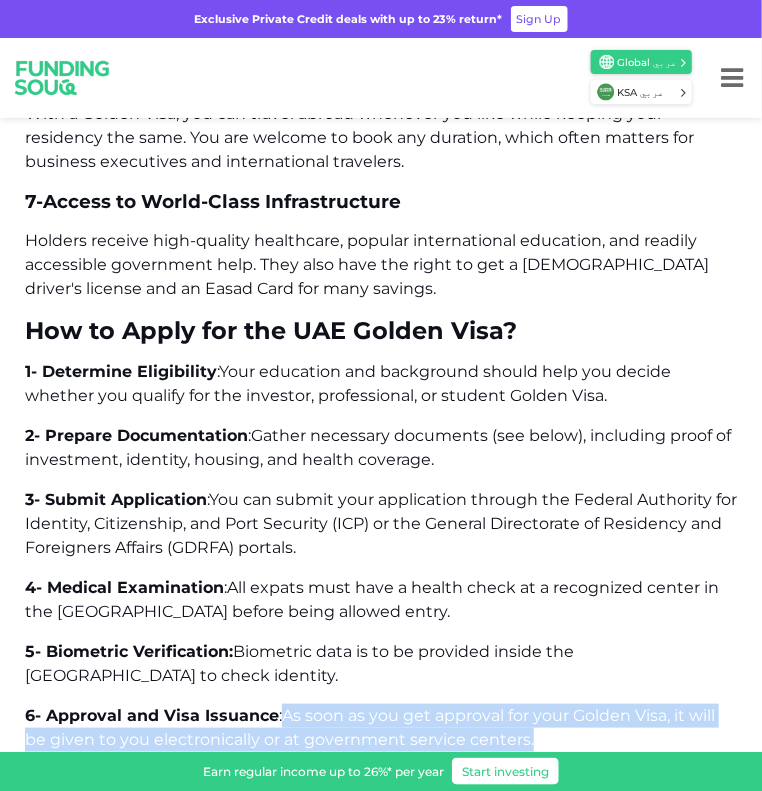 drag, startPoint x: 287, startPoint y: 642, endPoint x: 631, endPoint y: 679, distance: 345.9841 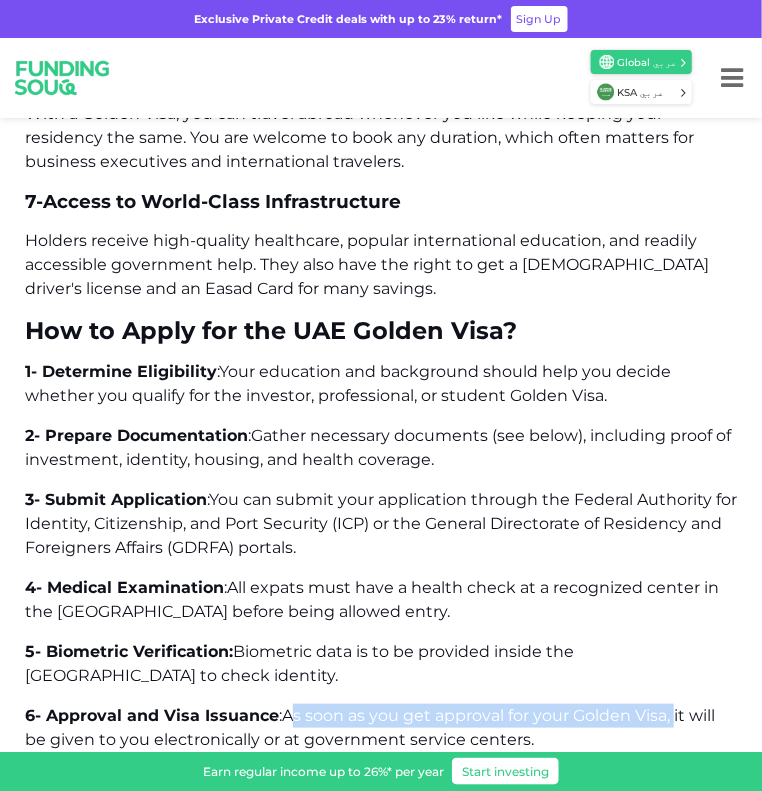 drag, startPoint x: 289, startPoint y: 655, endPoint x: 665, endPoint y: 651, distance: 376.02127 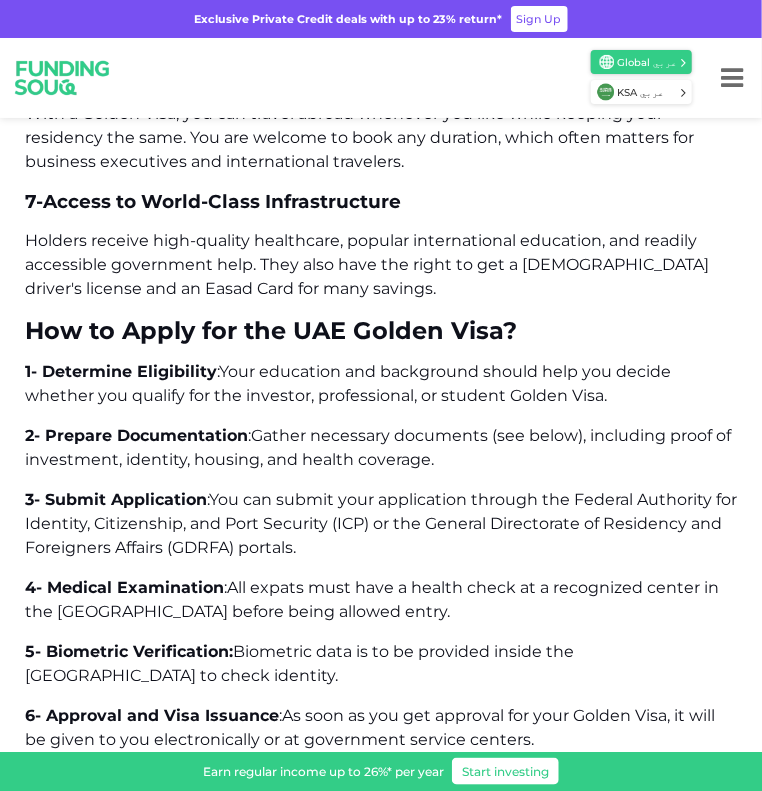 click on "6- Approval and Visa Issuance :  As soon as you get approval for your Golden Visa, it will be given to you electronically or at government service centers." at bounding box center (381, 728) 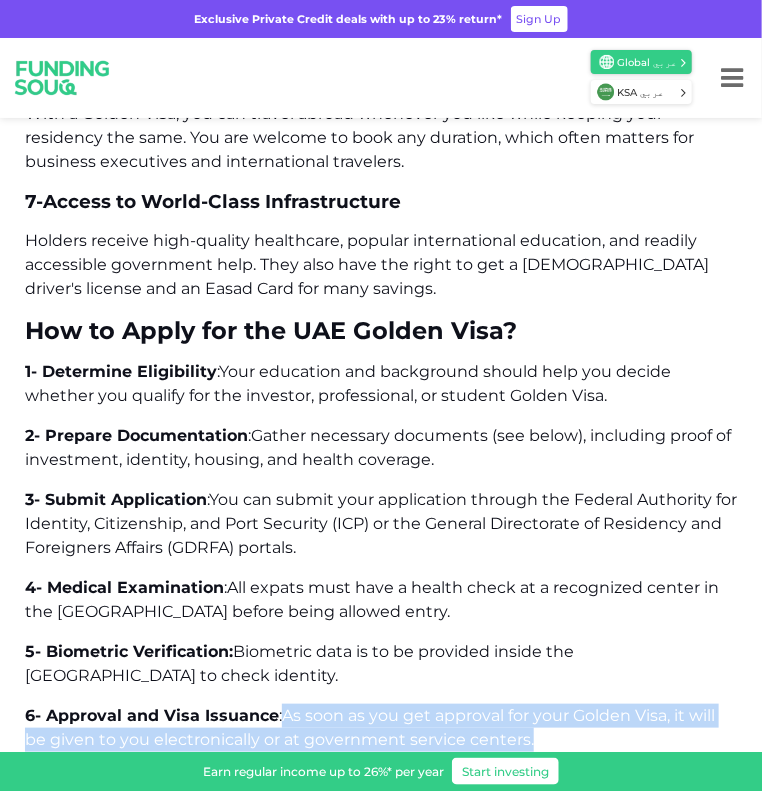 drag, startPoint x: 285, startPoint y: 650, endPoint x: 625, endPoint y: 665, distance: 340.33072 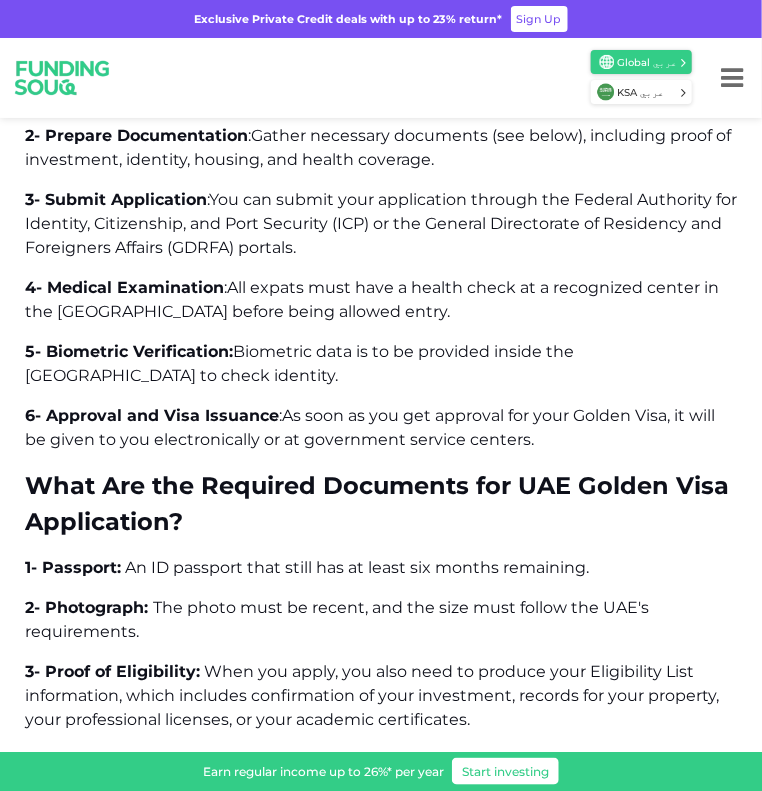 scroll, scrollTop: 7300, scrollLeft: 0, axis: vertical 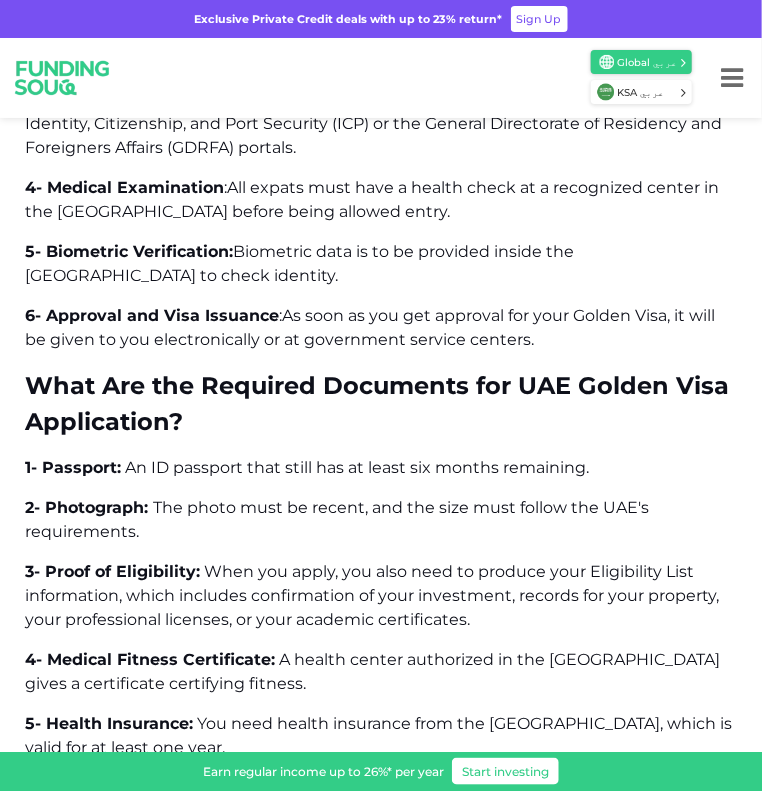 click on "4- Medical Fitness Certificate:" at bounding box center [150, 659] 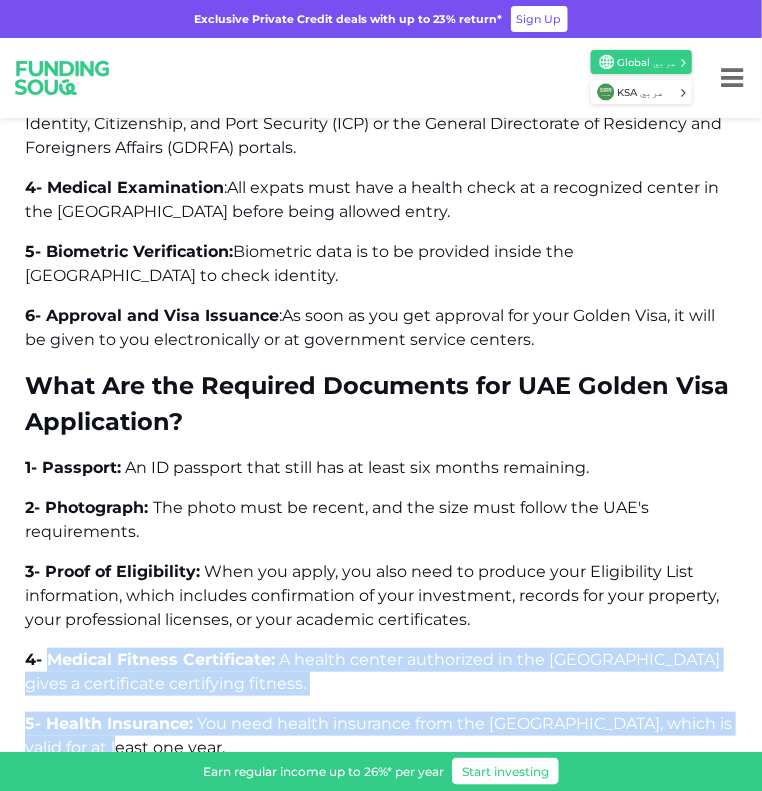 drag, startPoint x: 53, startPoint y: 595, endPoint x: 209, endPoint y: 675, distance: 175.31685 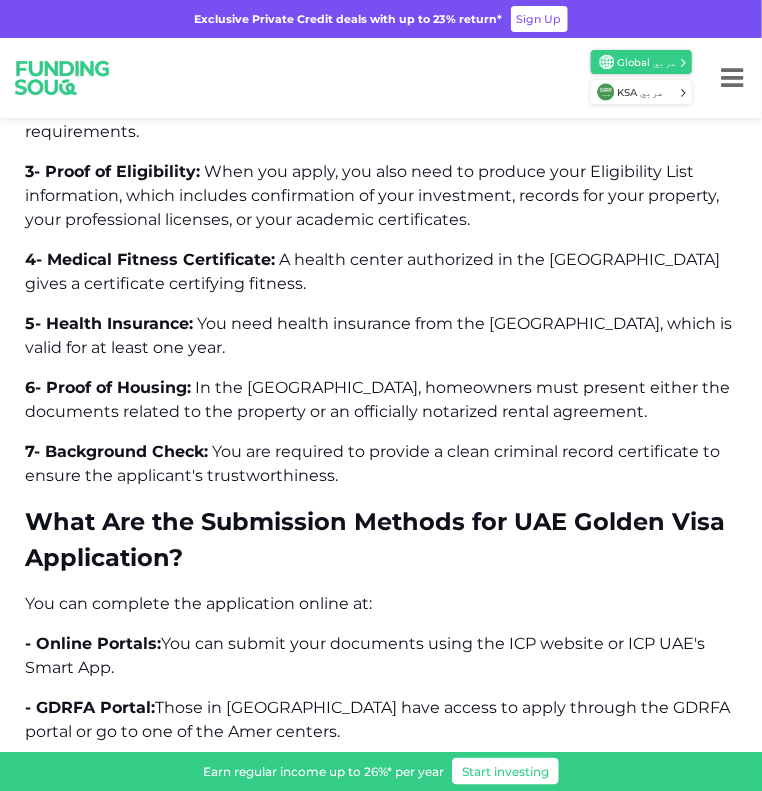 scroll, scrollTop: 7800, scrollLeft: 0, axis: vertical 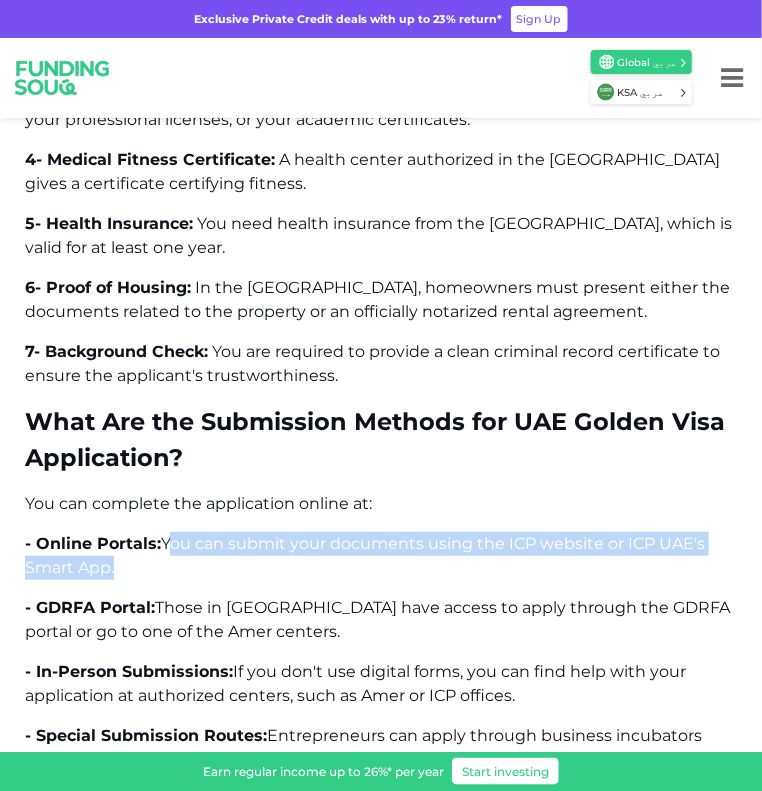 drag, startPoint x: 170, startPoint y: 487, endPoint x: 369, endPoint y: 507, distance: 200.0025 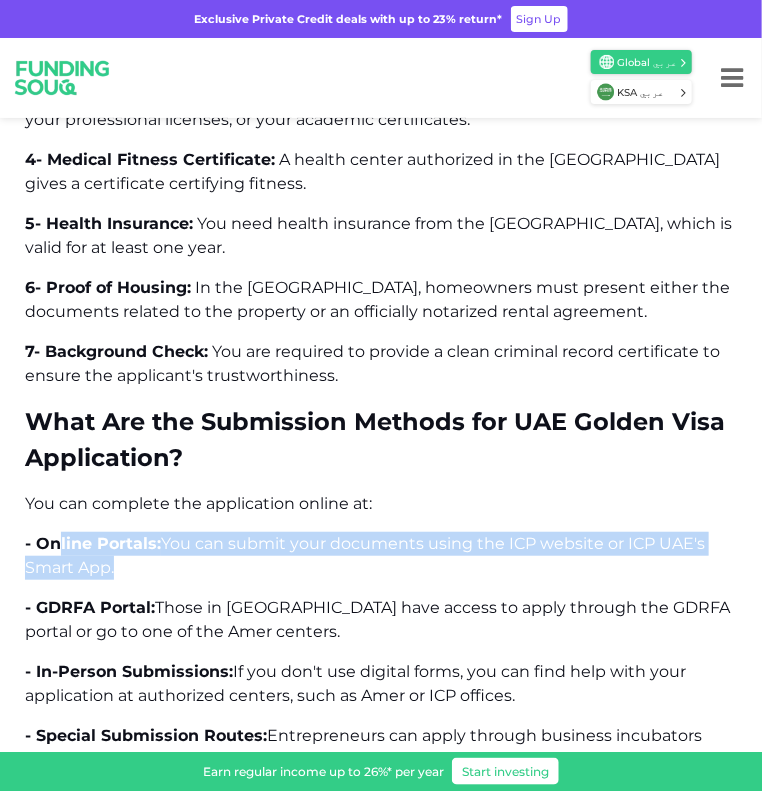 drag, startPoint x: 59, startPoint y: 484, endPoint x: 668, endPoint y: 499, distance: 609.1847 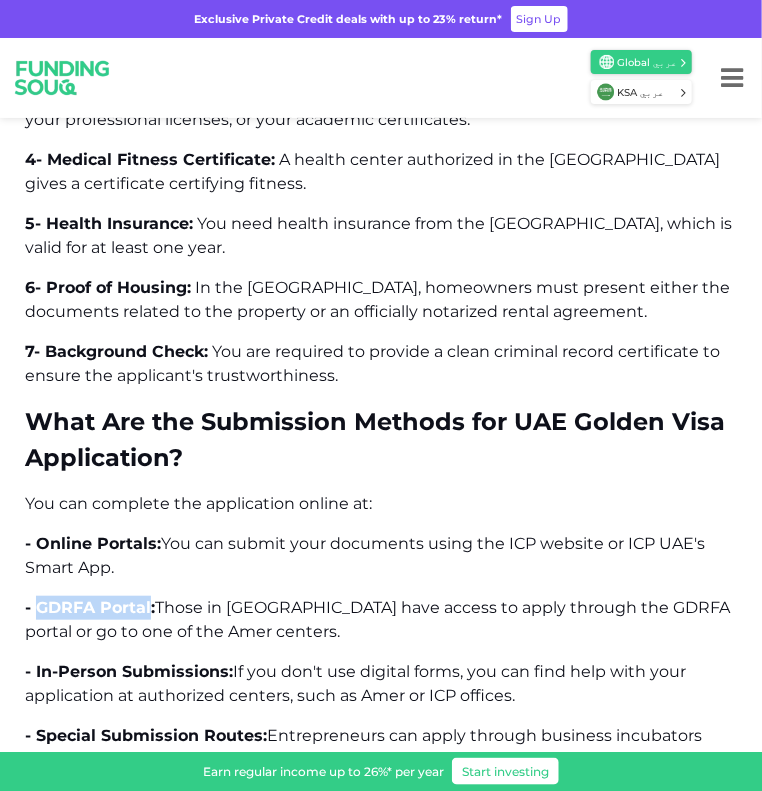 drag, startPoint x: 36, startPoint y: 535, endPoint x: 148, endPoint y: 547, distance: 112.64102 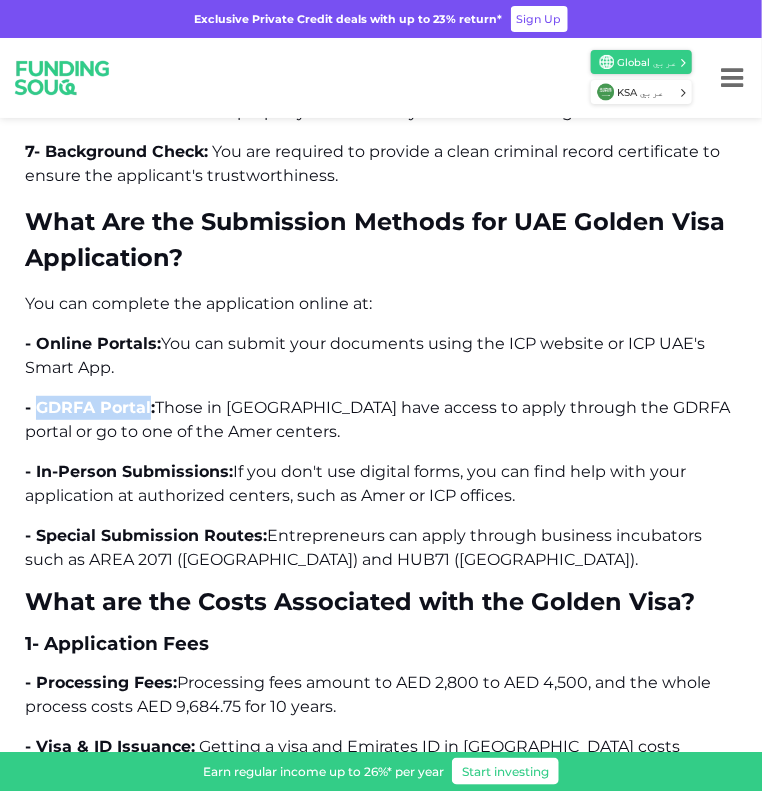 scroll, scrollTop: 8100, scrollLeft: 0, axis: vertical 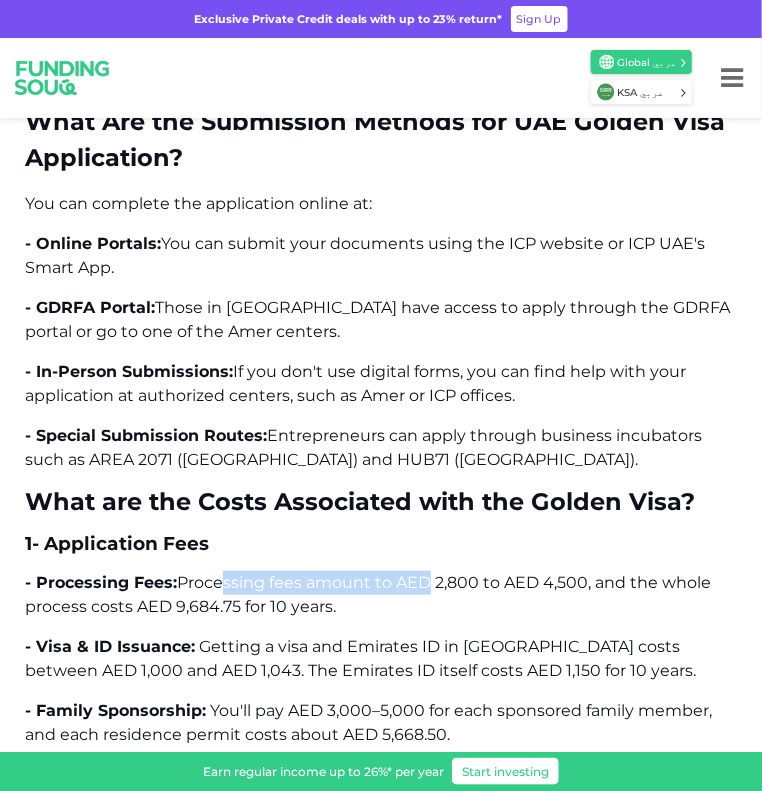 drag, startPoint x: 216, startPoint y: 517, endPoint x: 421, endPoint y: 528, distance: 205.2949 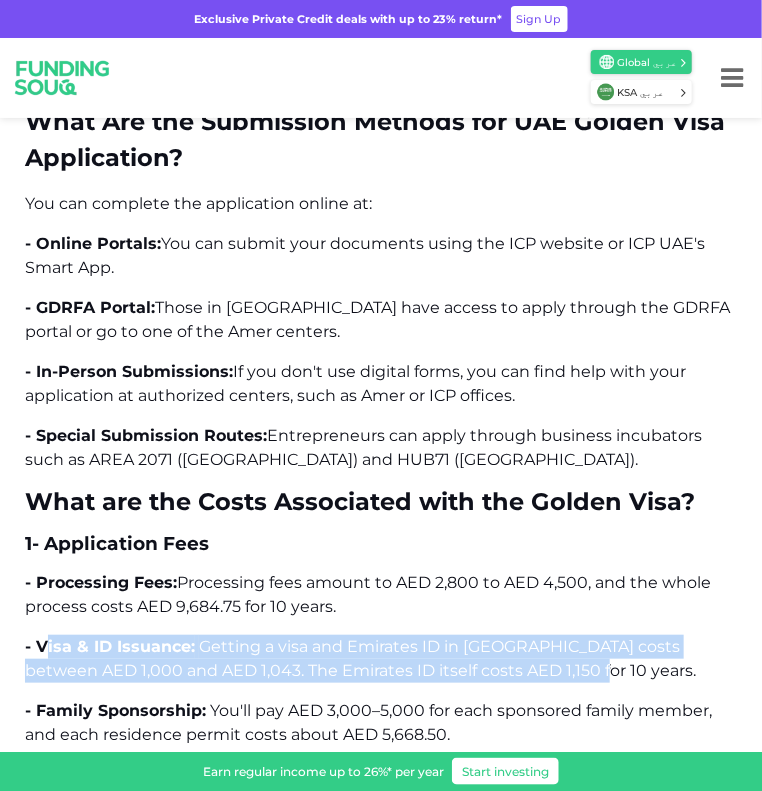 drag, startPoint x: 44, startPoint y: 581, endPoint x: 542, endPoint y: 610, distance: 498.84366 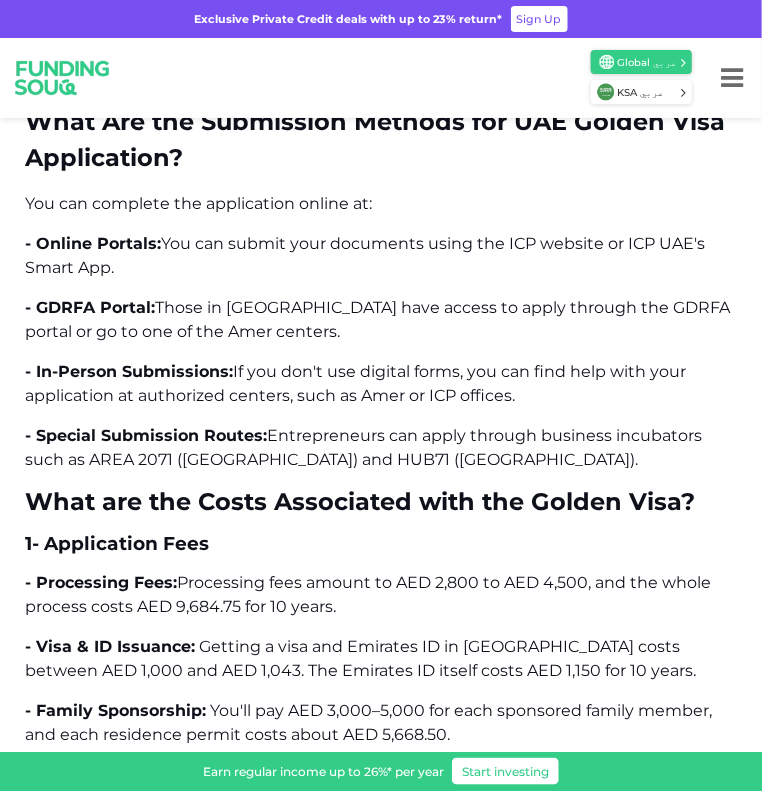 click on "The [GEOGRAPHIC_DATA] ([GEOGRAPHIC_DATA]) is establishing itself as a hub of opportunities, long-term stability, and innovation. This area is also a popular choice among entrepreneurs, experienced professionals, and investors worldwide.
Smart investors, faced with the challenges of global finance, find permanent residency status in a leading global economy with the Golden Visa. It is made for those who are involved in developments through capital, skills, or new ideas and welcomes them to participate in the [GEOGRAPHIC_DATA]'s growth.
What is the UAE Golden Visa?
The Golden Visa was introduced in [DATE], and it is a long-term residency program set up to lure and support investors, entrepreneurs, specialized talent, researchers, and excellent students who help the country develop.  Recipients of a Golden Visa avoid needing a national sponsor and can live in the [GEOGRAPHIC_DATA] for 5 or 10 years, able to work and study freely.
Who is Eligible for the UAE Golden Visa?
Eligibility covers a range of different people." at bounding box center [381, 1976] 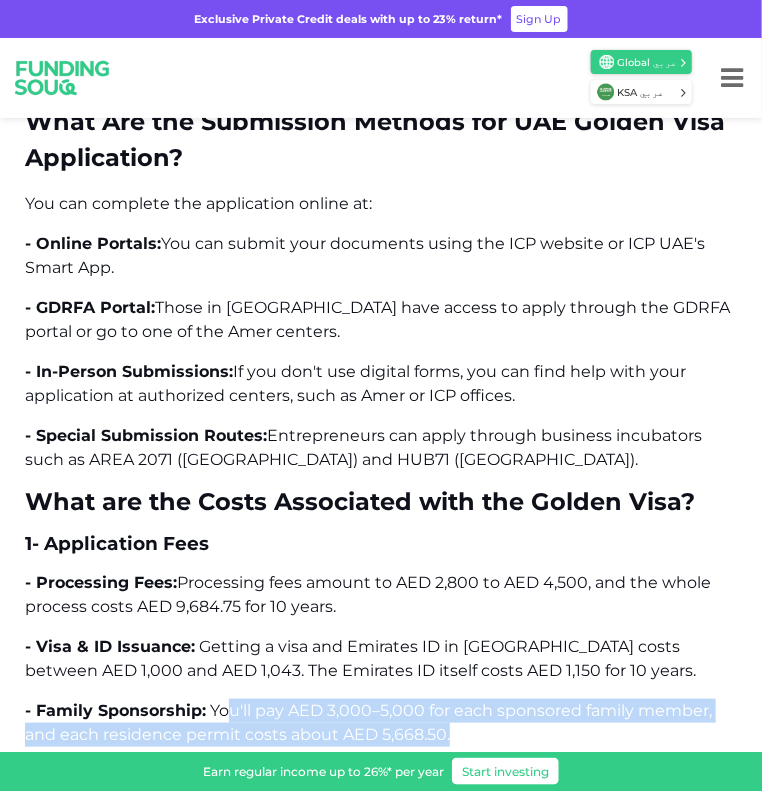 drag, startPoint x: 231, startPoint y: 647, endPoint x: 596, endPoint y: 667, distance: 365.54755 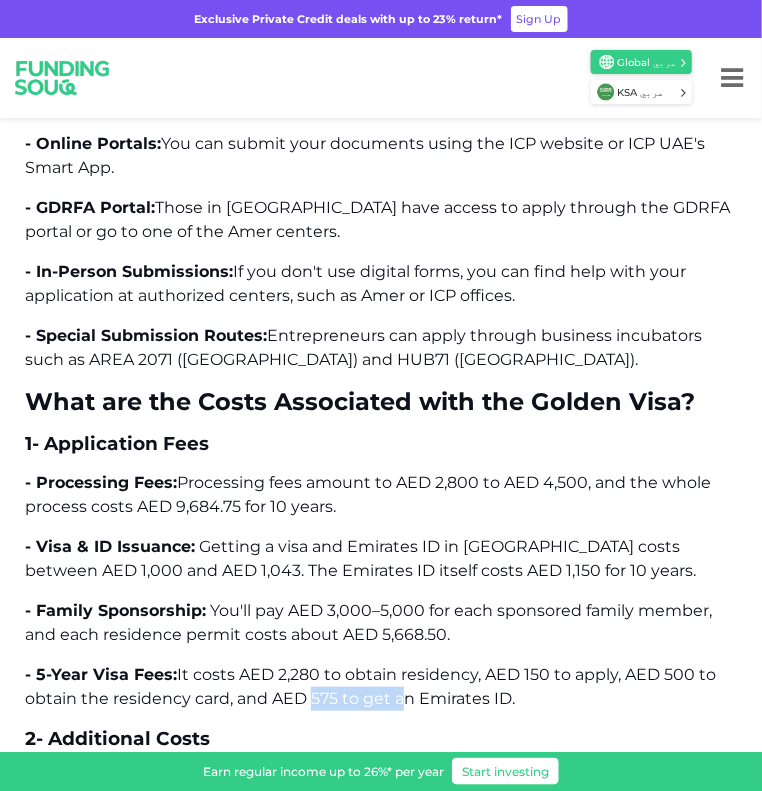drag, startPoint x: 368, startPoint y: 632, endPoint x: 398, endPoint y: 632, distance: 30 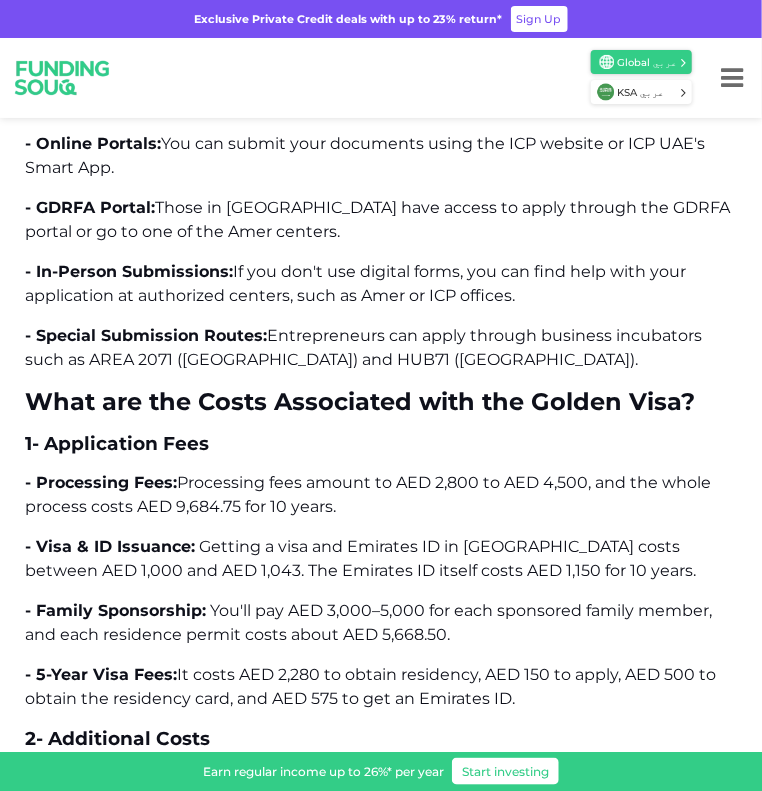 click on "The [GEOGRAPHIC_DATA] ([GEOGRAPHIC_DATA]) is establishing itself as a hub of opportunities, long-term stability, and innovation. This area is also a popular choice among entrepreneurs, experienced professionals, and investors worldwide.
Smart investors, faced with the challenges of global finance, find permanent residency status in a leading global economy with the Golden Visa. It is made for those who are involved in developments through capital, skills, or new ideas and welcomes them to participate in the [GEOGRAPHIC_DATA]'s growth.
What is the UAE Golden Visa?
The Golden Visa was introduced in [DATE], and it is a long-term residency program set up to lure and support investors, entrepreneurs, specialized talent, researchers, and excellent students who help the country develop.  Recipients of a Golden Visa avoid needing a national sponsor and can live in the [GEOGRAPHIC_DATA] for 5 or 10 years, able to work and study freely.
Who is Eligible for the UAE Golden Visa?
Eligibility covers a range of different people." at bounding box center [381, 1876] 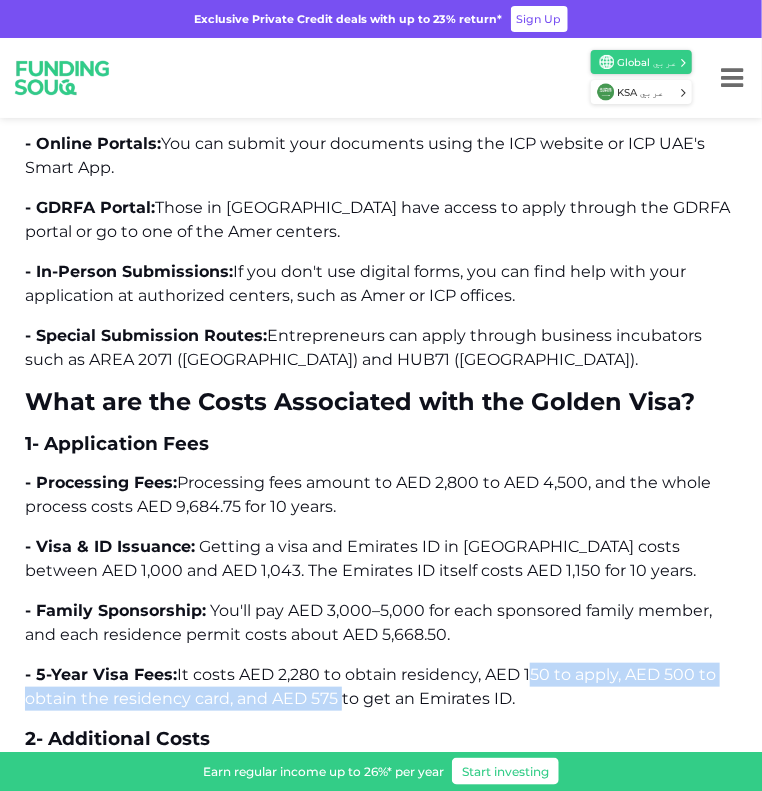 drag, startPoint x: 334, startPoint y: 626, endPoint x: 525, endPoint y: 616, distance: 191.2616 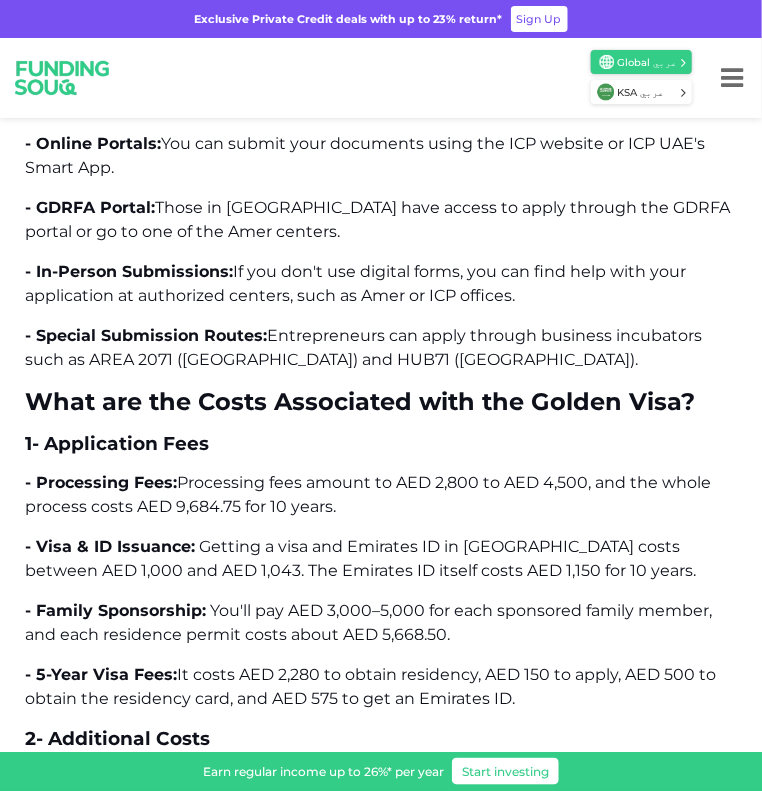 click on "- 5-Year Visa Fees:  It costs AED 2,280 to obtain residency, AED 150 to apply, AED 500 to obtain the residency card, and AED 575 to get an Emirates ID." at bounding box center (381, 687) 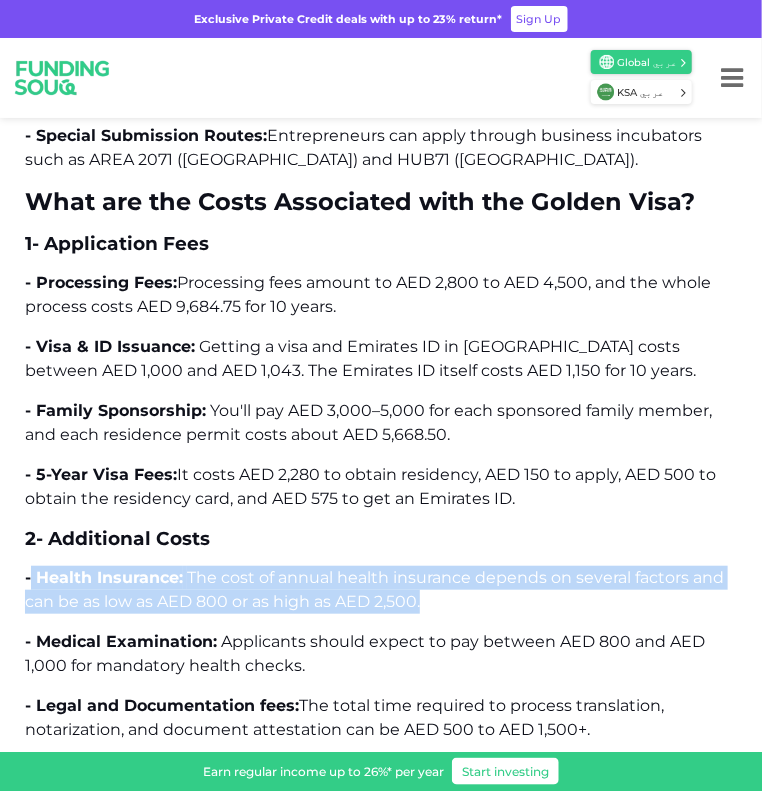 drag, startPoint x: 30, startPoint y: 513, endPoint x: 602, endPoint y: 539, distance: 572.5906 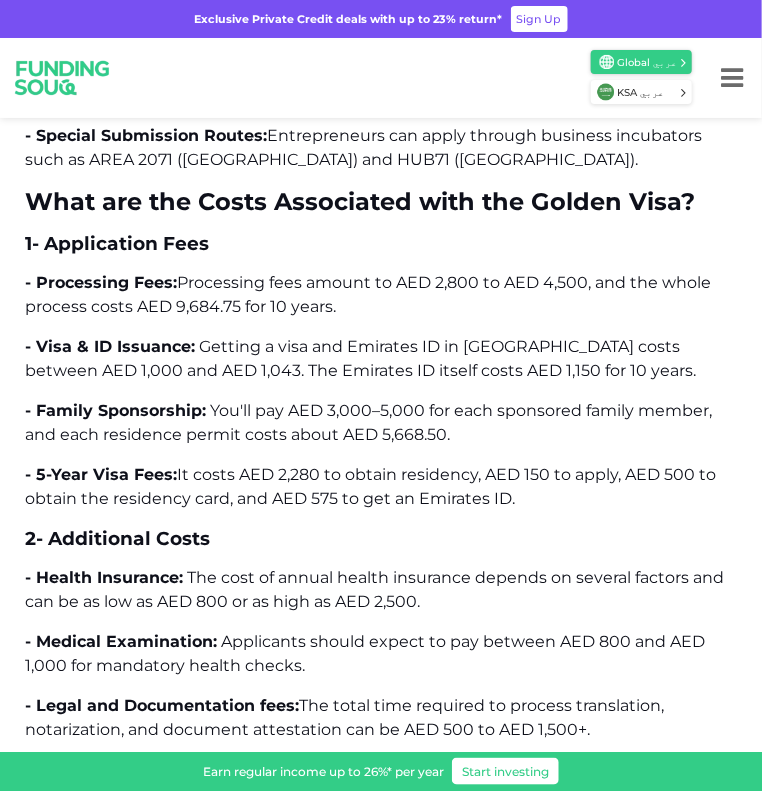 click on "The [GEOGRAPHIC_DATA] ([GEOGRAPHIC_DATA]) is establishing itself as a hub of opportunities, long-term stability, and innovation. This area is also a popular choice among entrepreneurs, experienced professionals, and investors worldwide.
Smart investors, faced with the challenges of global finance, find permanent residency status in a leading global economy with the Golden Visa. It is made for those who are involved in developments through capital, skills, or new ideas and welcomes them to participate in the [GEOGRAPHIC_DATA]'s growth.
What is the UAE Golden Visa?
The Golden Visa was introduced in [DATE], and it is a long-term residency program set up to lure and support investors, entrepreneurs, specialized talent, researchers, and excellent students who help the country develop.  Recipients of a Golden Visa avoid needing a national sponsor and can live in the [GEOGRAPHIC_DATA] for 5 or 10 years, able to work and study freely.
Who is Eligible for the UAE Golden Visa?
Eligibility covers a range of different people." at bounding box center [381, 1676] 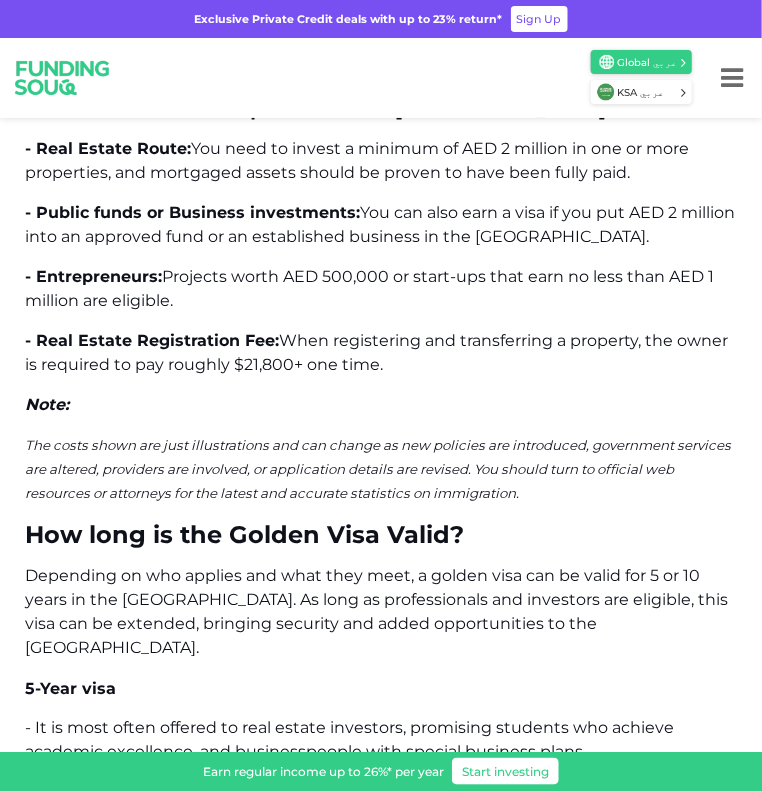 scroll, scrollTop: 9200, scrollLeft: 0, axis: vertical 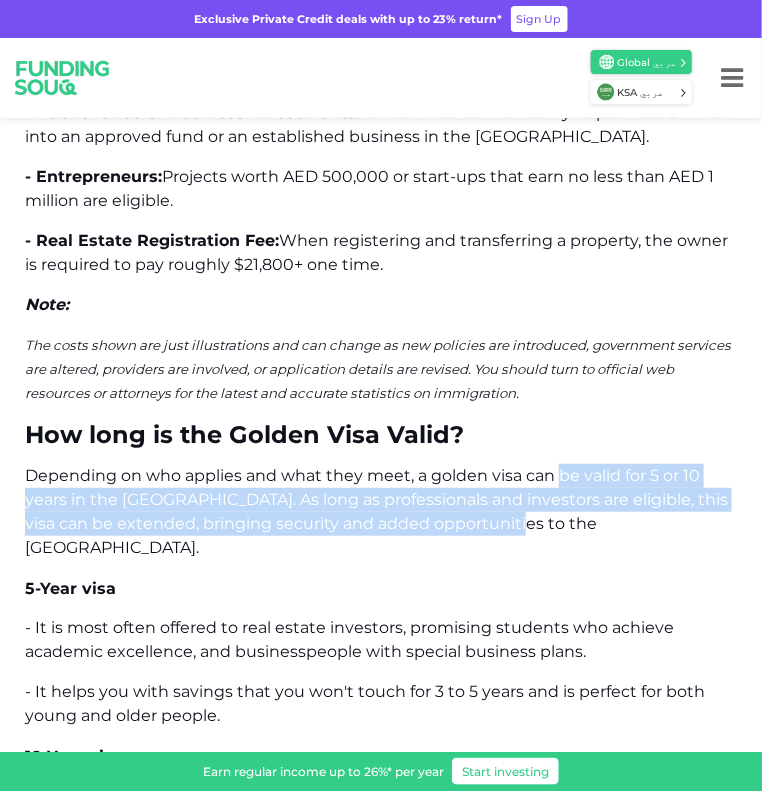 drag, startPoint x: 560, startPoint y: 418, endPoint x: 664, endPoint y: 468, distance: 115.39497 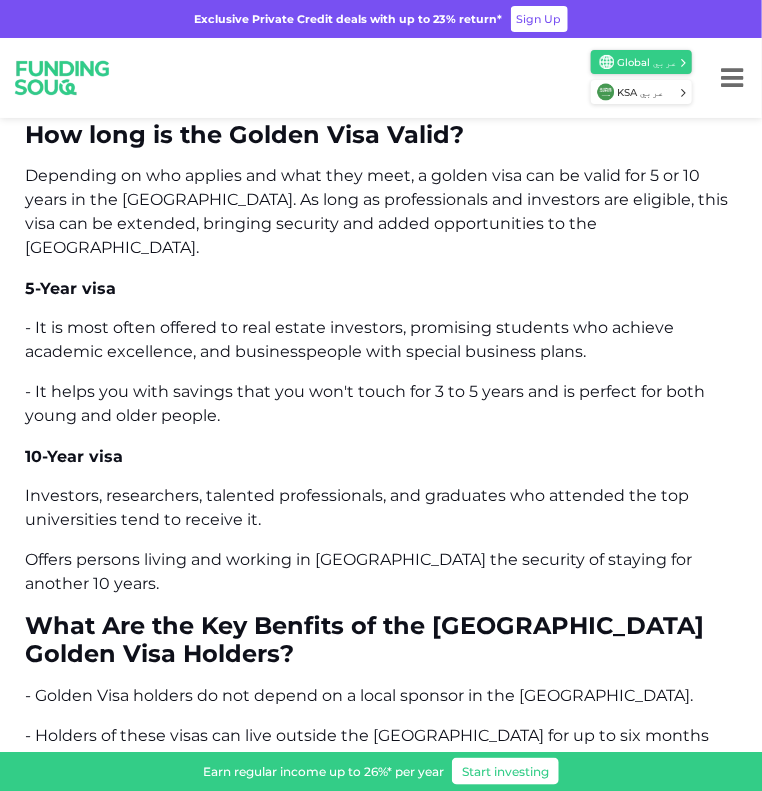 scroll, scrollTop: 9600, scrollLeft: 0, axis: vertical 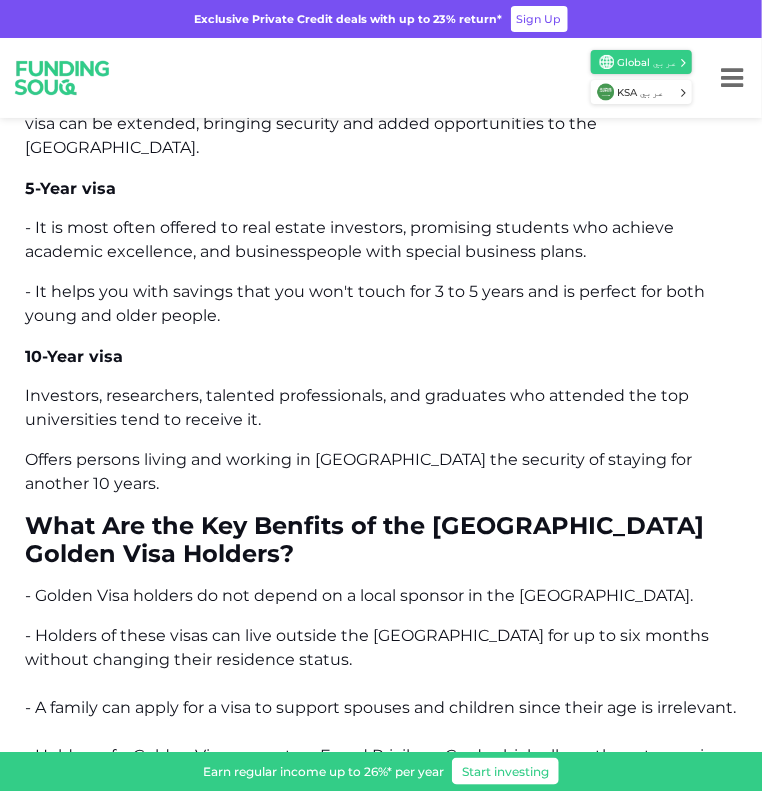 click on "- Golden Visa holders do not depend on a local sponsor in the [GEOGRAPHIC_DATA]." at bounding box center [359, 595] 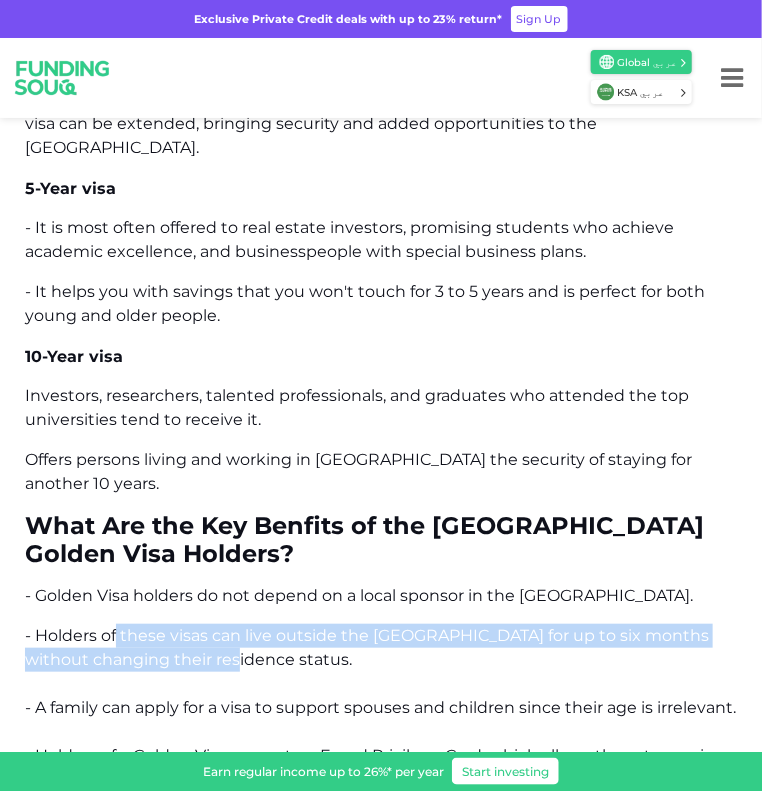 drag, startPoint x: 114, startPoint y: 507, endPoint x: 307, endPoint y: 546, distance: 196.90099 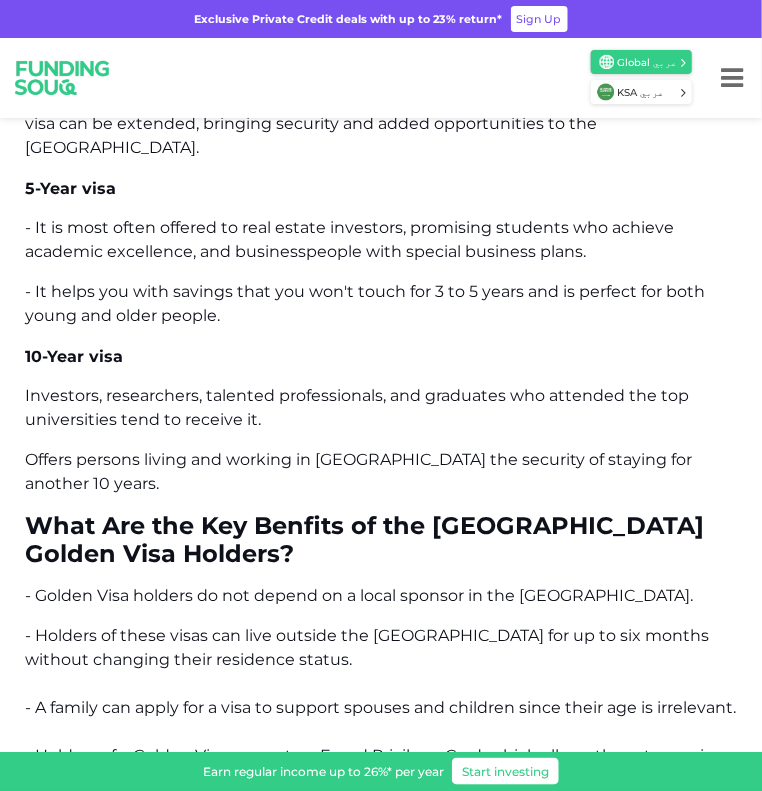 drag, startPoint x: 200, startPoint y: 568, endPoint x: 140, endPoint y: 592, distance: 64.62198 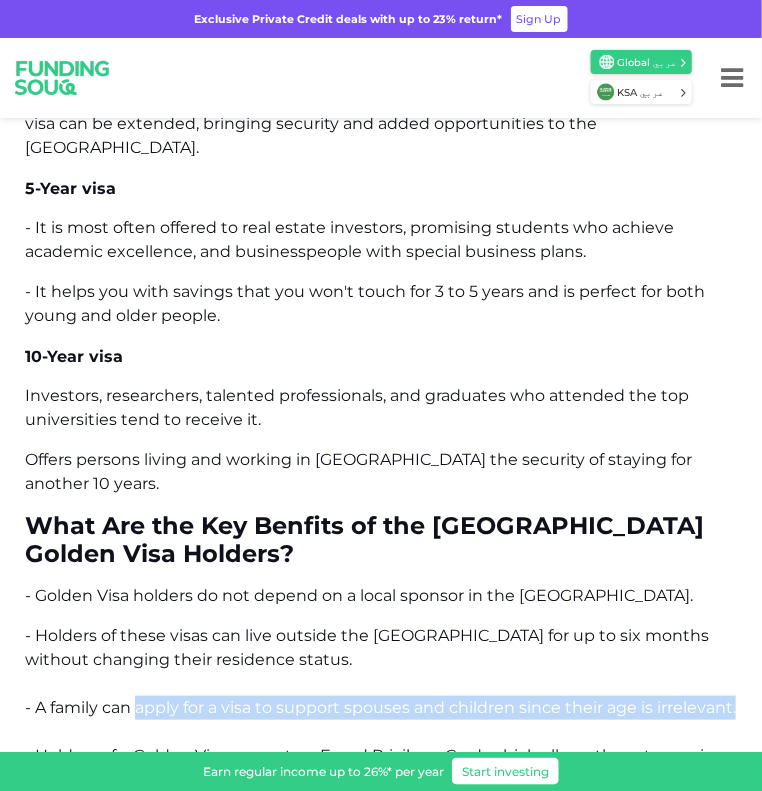 drag, startPoint x: 136, startPoint y: 593, endPoint x: 237, endPoint y: 613, distance: 102.96116 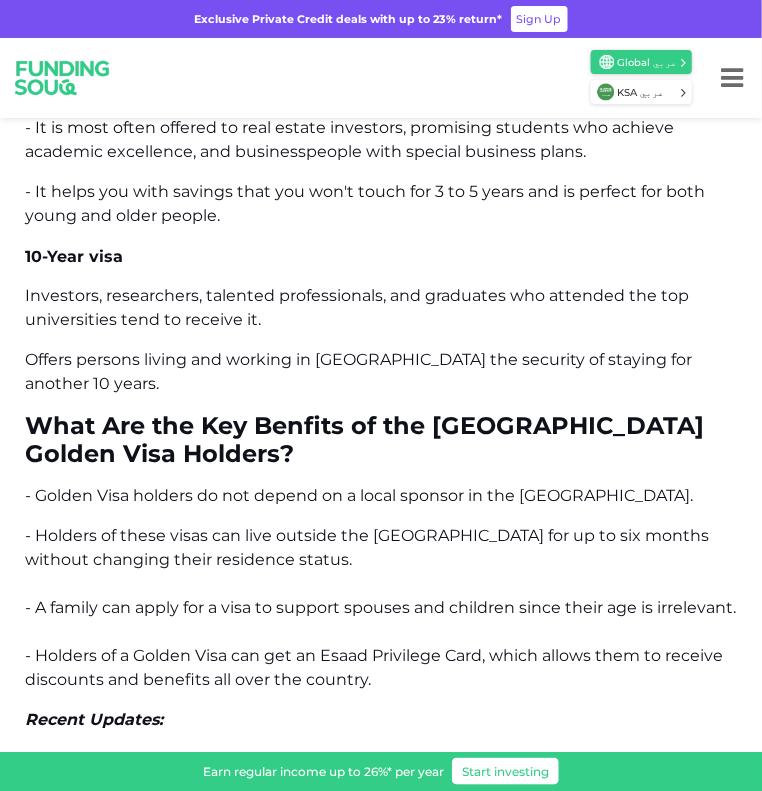 scroll, scrollTop: 9800, scrollLeft: 0, axis: vertical 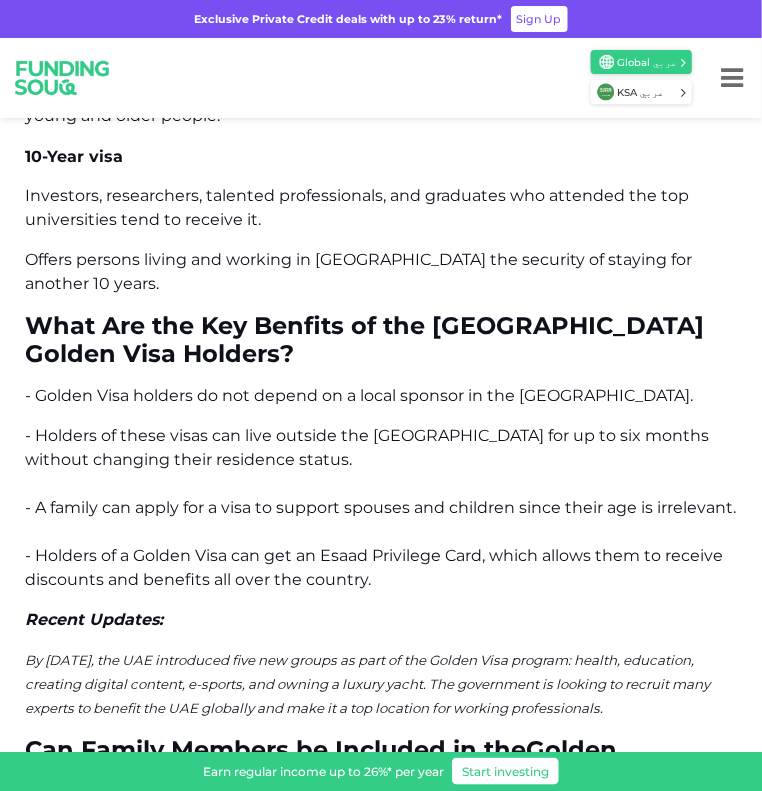 drag, startPoint x: 161, startPoint y: 578, endPoint x: 779, endPoint y: 623, distance: 619.63617 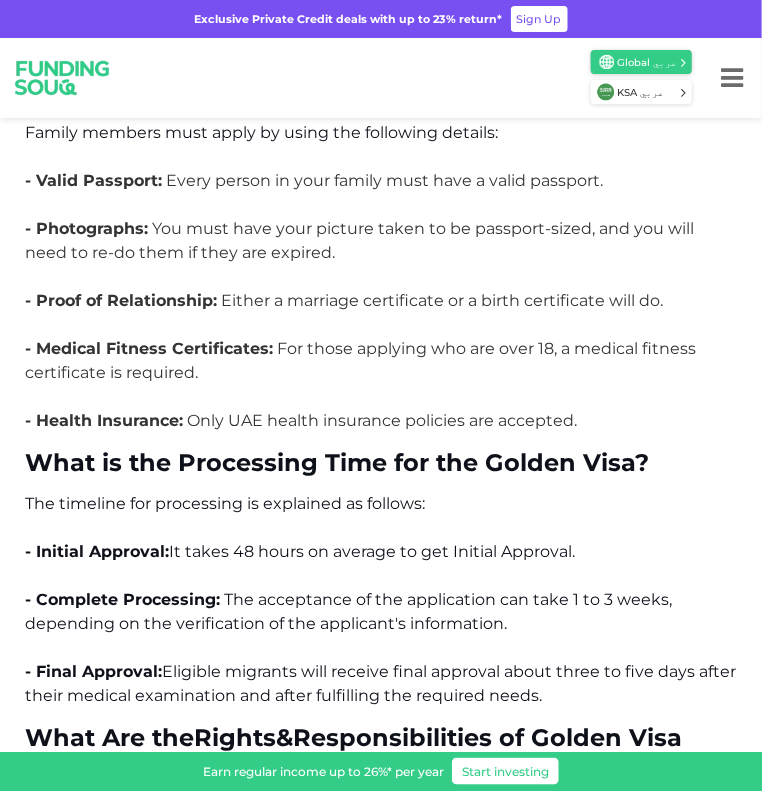 scroll, scrollTop: 10900, scrollLeft: 0, axis: vertical 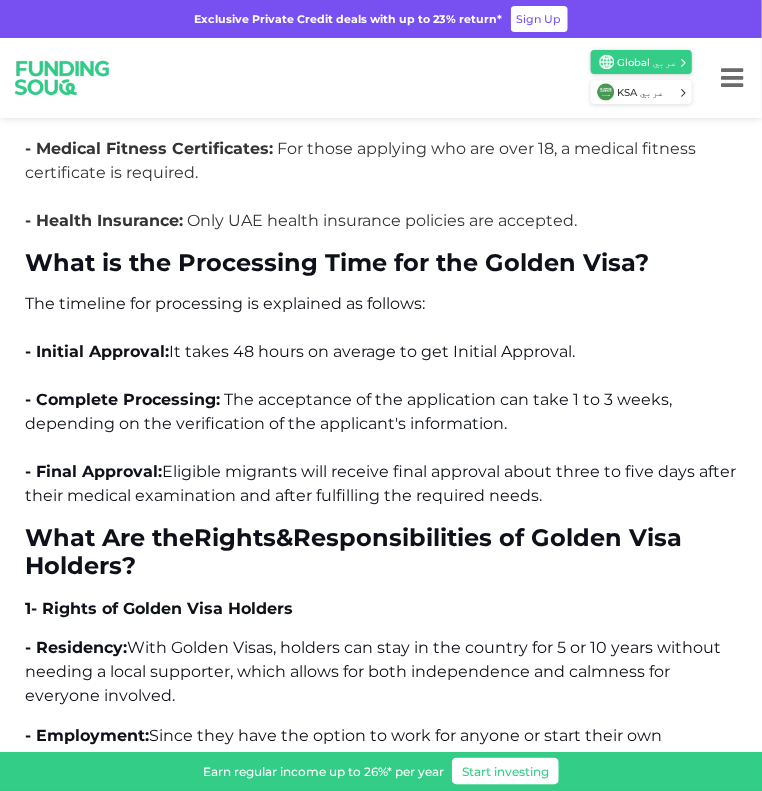 click on "The [GEOGRAPHIC_DATA] ([GEOGRAPHIC_DATA]) is establishing itself as a hub of opportunities, long-term stability, and innovation. This area is also a popular choice among entrepreneurs, experienced professionals, and investors worldwide.
Smart investors, faced with the challenges of global finance, find permanent residency status in a leading global economy with the Golden Visa. It is made for those who are involved in developments through capital, skills, or new ideas and welcomes them to participate in the [GEOGRAPHIC_DATA]'s growth.
What is the UAE Golden Visa?
The Golden Visa was introduced in [DATE], and it is a long-term residency program set up to lure and support investors, entrepreneurs, specialized talent, researchers, and excellent students who help the country develop.  Recipients of a Golden Visa avoid needing a national sponsor and can live in the [GEOGRAPHIC_DATA] for 5 or 10 years, able to work and study freely.
Who is Eligible for the UAE Golden Visa?
Eligibility covers a range of different people." at bounding box center [381, -824] 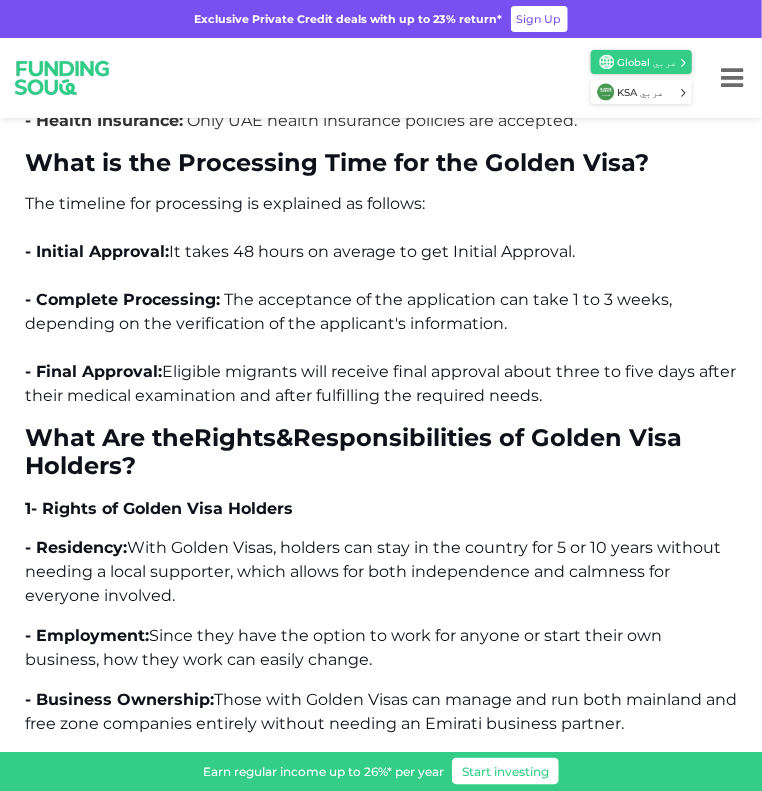 scroll, scrollTop: 11100, scrollLeft: 0, axis: vertical 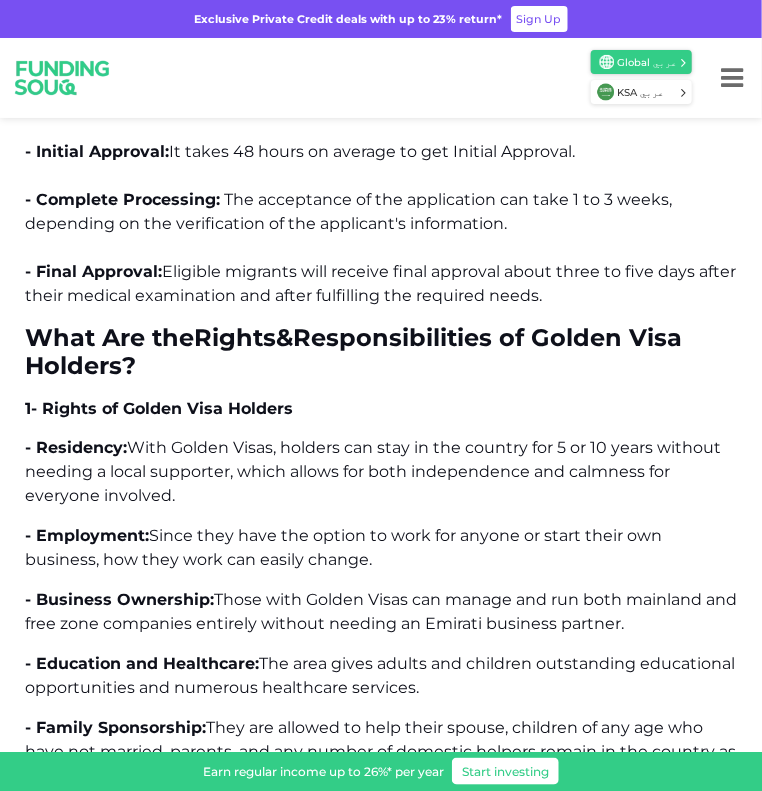 click on "- Employment:  Since they have the option to work for anyone or start their own business, how they work can easily change." at bounding box center [381, 548] 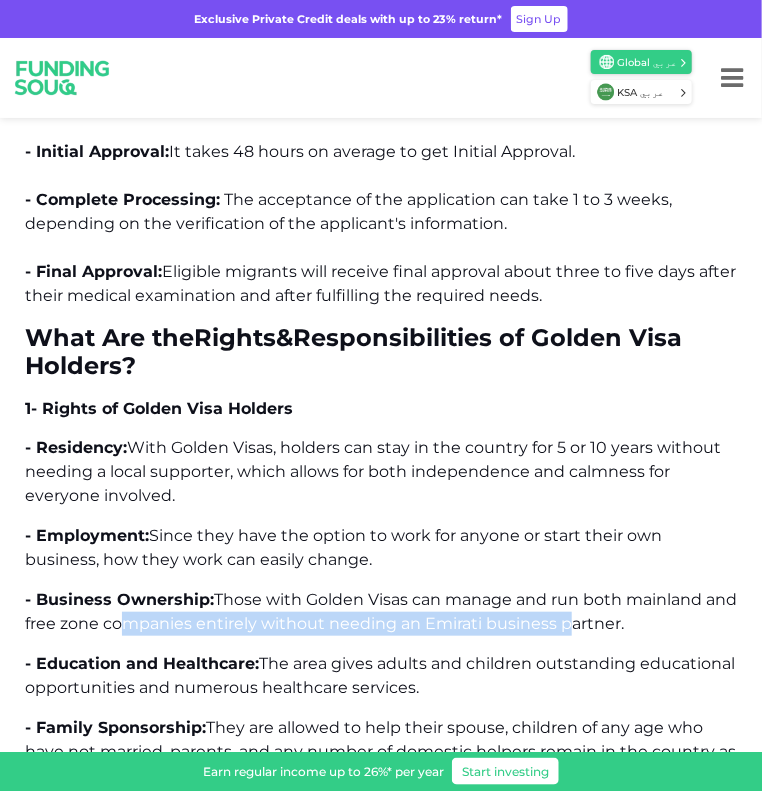 drag, startPoint x: 156, startPoint y: 533, endPoint x: 483, endPoint y: 613, distance: 336.64374 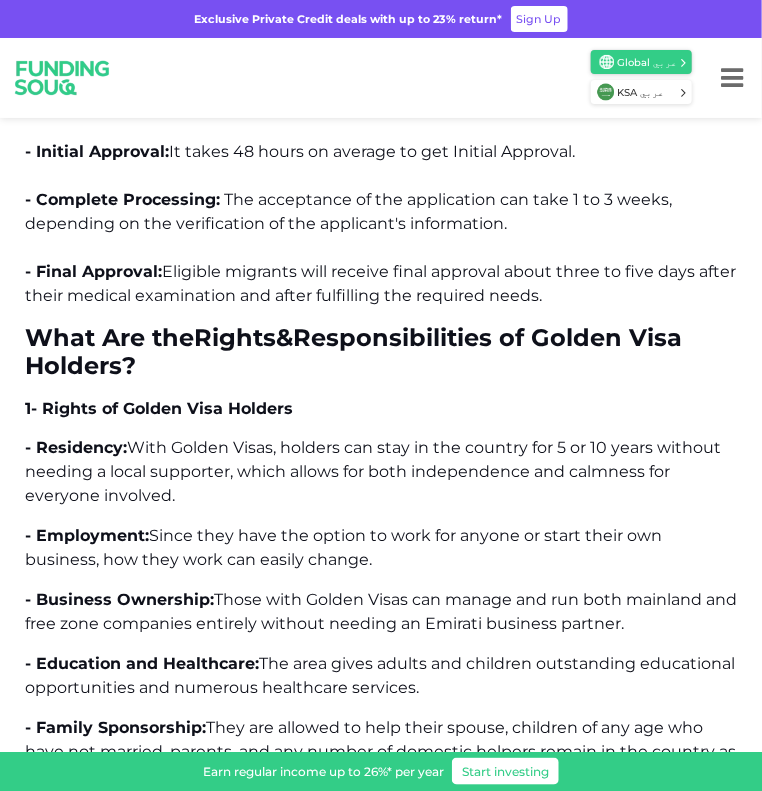 click on "- Family Sponsorship:  They are allowed to help their spouse, children of any age who have not married, parents, and any number of domestic helpers remain in the country as long as they do." at bounding box center [381, 752] 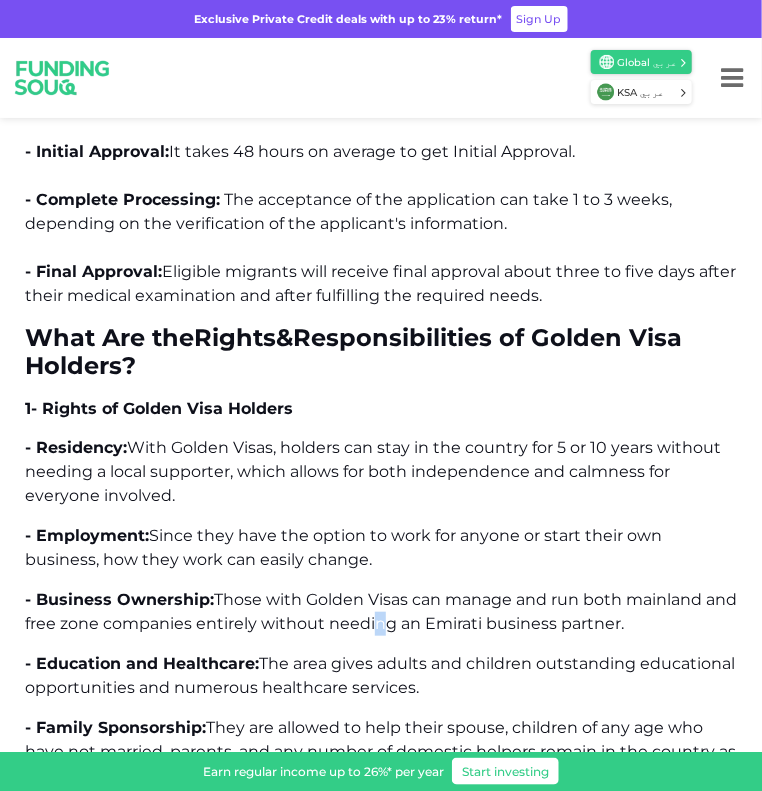 click on "The [GEOGRAPHIC_DATA] ([GEOGRAPHIC_DATA]) is establishing itself as a hub of opportunities, long-term stability, and innovation. This area is also a popular choice among entrepreneurs, experienced professionals, and investors worldwide.
Smart investors, faced with the challenges of global finance, find permanent residency status in a leading global economy with the Golden Visa. It is made for those who are involved in developments through capital, skills, or new ideas and welcomes them to participate in the [GEOGRAPHIC_DATA]'s growth.
What is the UAE Golden Visa?
The Golden Visa was introduced in [DATE], and it is a long-term residency program set up to lure and support investors, entrepreneurs, specialized talent, researchers, and excellent students who help the country develop.  Recipients of a Golden Visa avoid needing a national sponsor and can live in the [GEOGRAPHIC_DATA] for 5 or 10 years, able to work and study freely.
Who is Eligible for the UAE Golden Visa?
Eligibility covers a range of different people." at bounding box center [381, -1024] 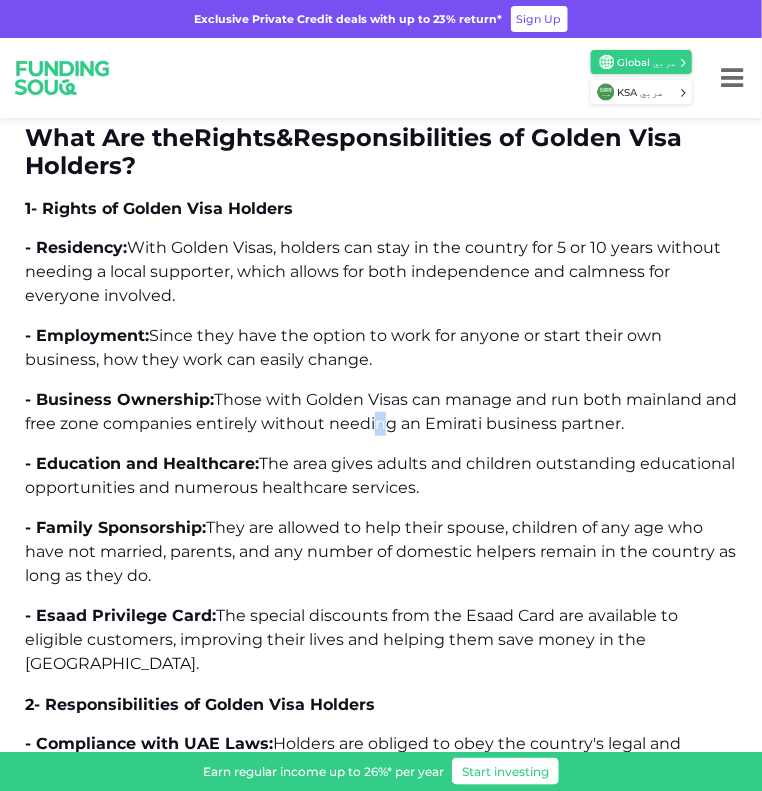 scroll, scrollTop: 11400, scrollLeft: 0, axis: vertical 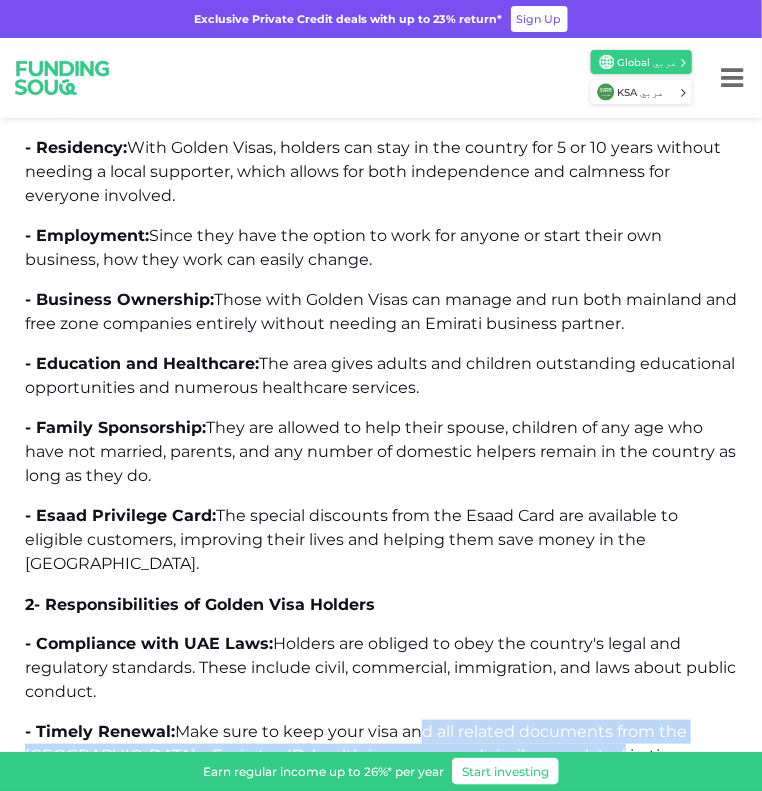 drag, startPoint x: 420, startPoint y: 624, endPoint x: 652, endPoint y: 646, distance: 233.04077 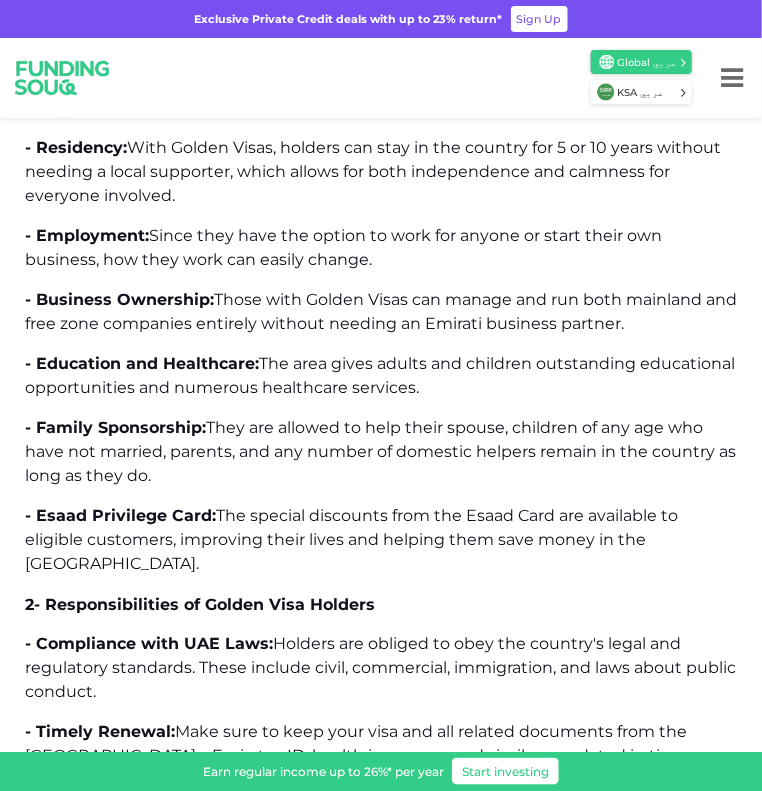click on "The [GEOGRAPHIC_DATA] ([GEOGRAPHIC_DATA]) is establishing itself as a hub of opportunities, long-term stability, and innovation. This area is also a popular choice among entrepreneurs, experienced professionals, and investors worldwide.
Smart investors, faced with the challenges of global finance, find permanent residency status in a leading global economy with the Golden Visa. It is made for those who are involved in developments through capital, skills, or new ideas and welcomes them to participate in the [GEOGRAPHIC_DATA]'s growth.
What is the UAE Golden Visa?
The Golden Visa was introduced in [DATE], and it is a long-term residency program set up to lure and support investors, entrepreneurs, specialized talent, researchers, and excellent students who help the country develop.  Recipients of a Golden Visa avoid needing a national sponsor and can live in the [GEOGRAPHIC_DATA] for 5 or 10 years, able to work and study freely.
Who is Eligible for the UAE Golden Visa?
Eligibility covers a range of different people." at bounding box center [381, -1324] 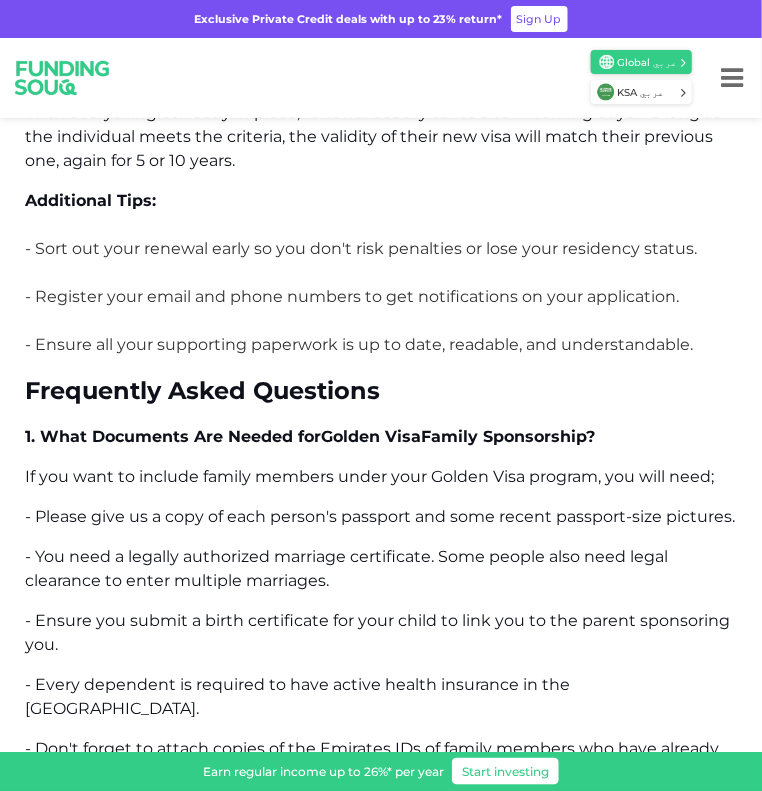 scroll, scrollTop: 15800, scrollLeft: 0, axis: vertical 